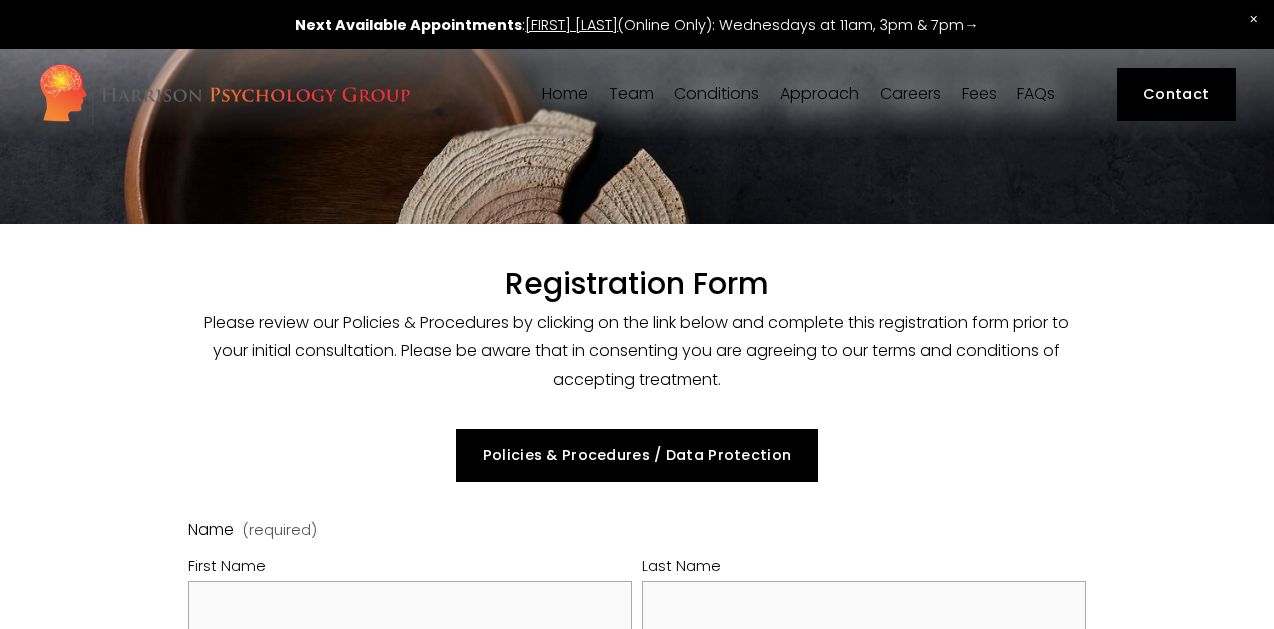 select on "[COUNTRY_CODE]" 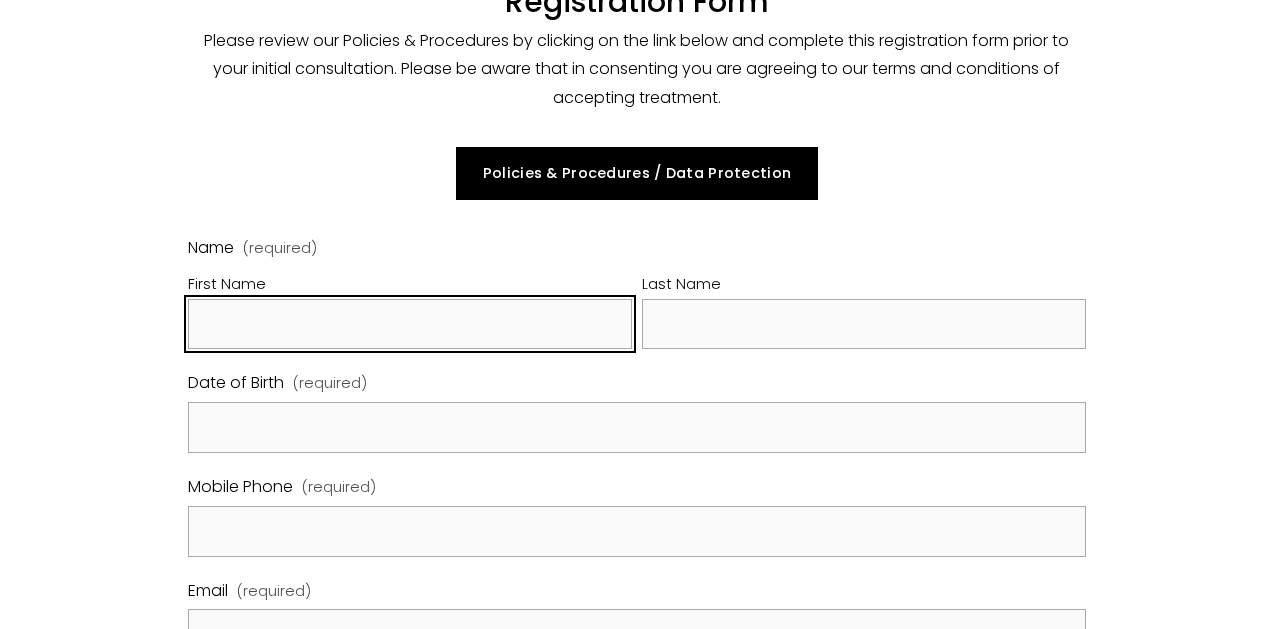click on "First Name" at bounding box center [410, 324] 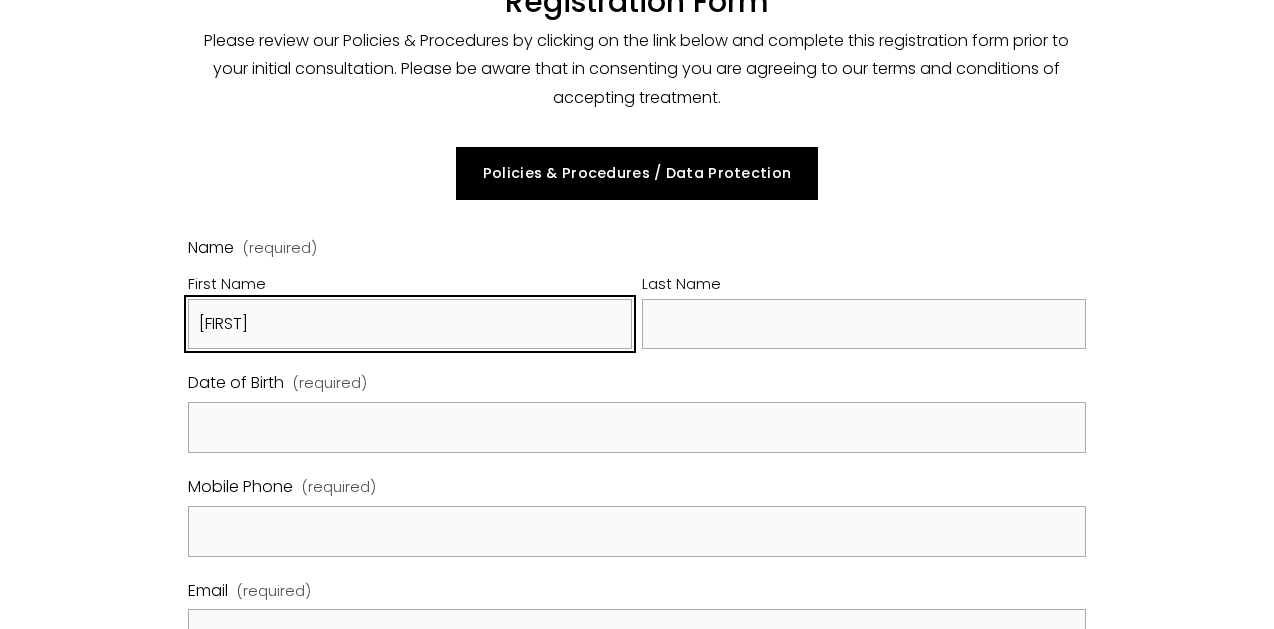 type on "[FIRST]" 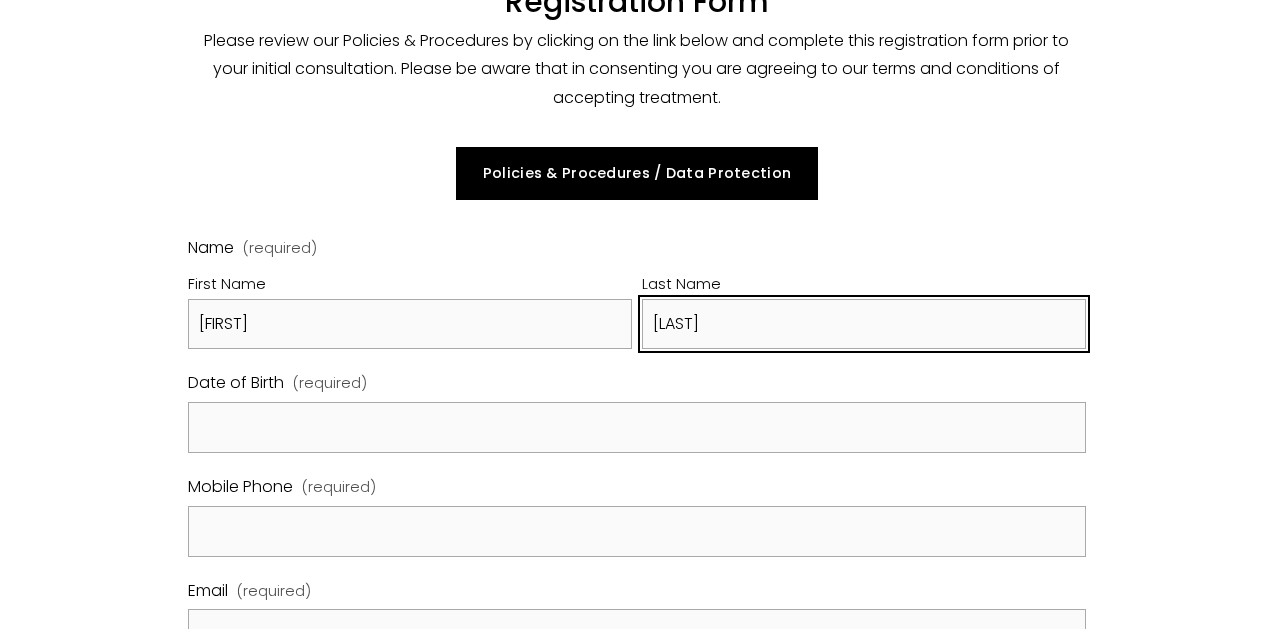 type on "[LAST]" 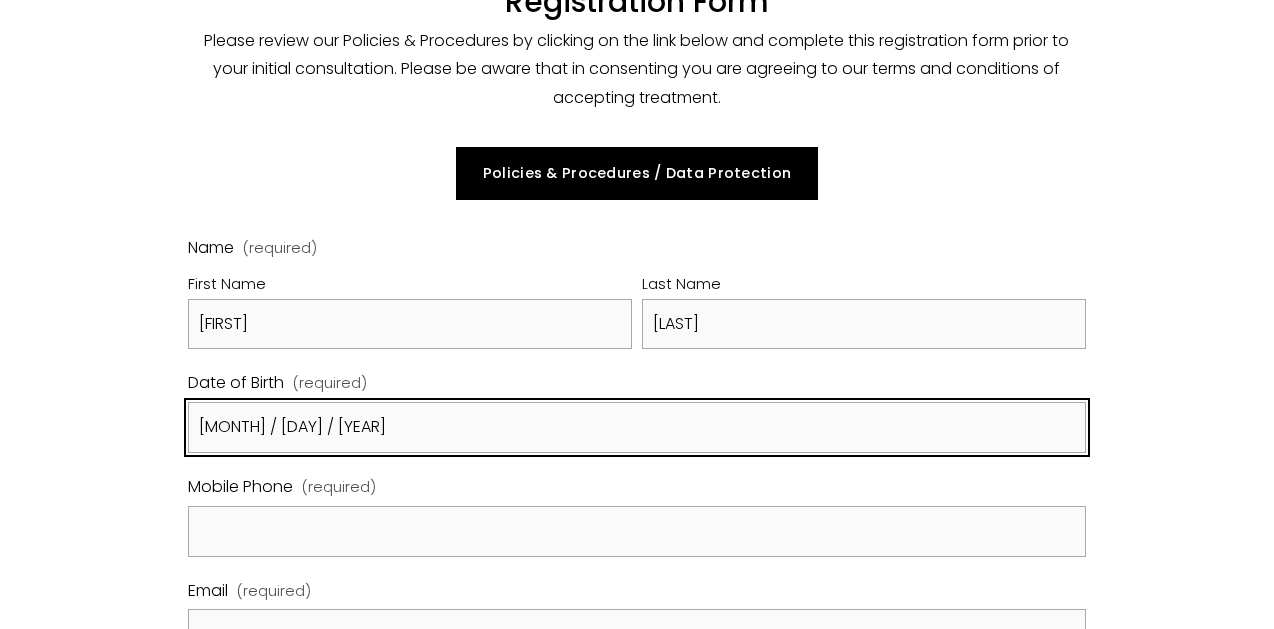 click on "[MONTH] / [DAY] / [YEAR]" at bounding box center (637, 427) 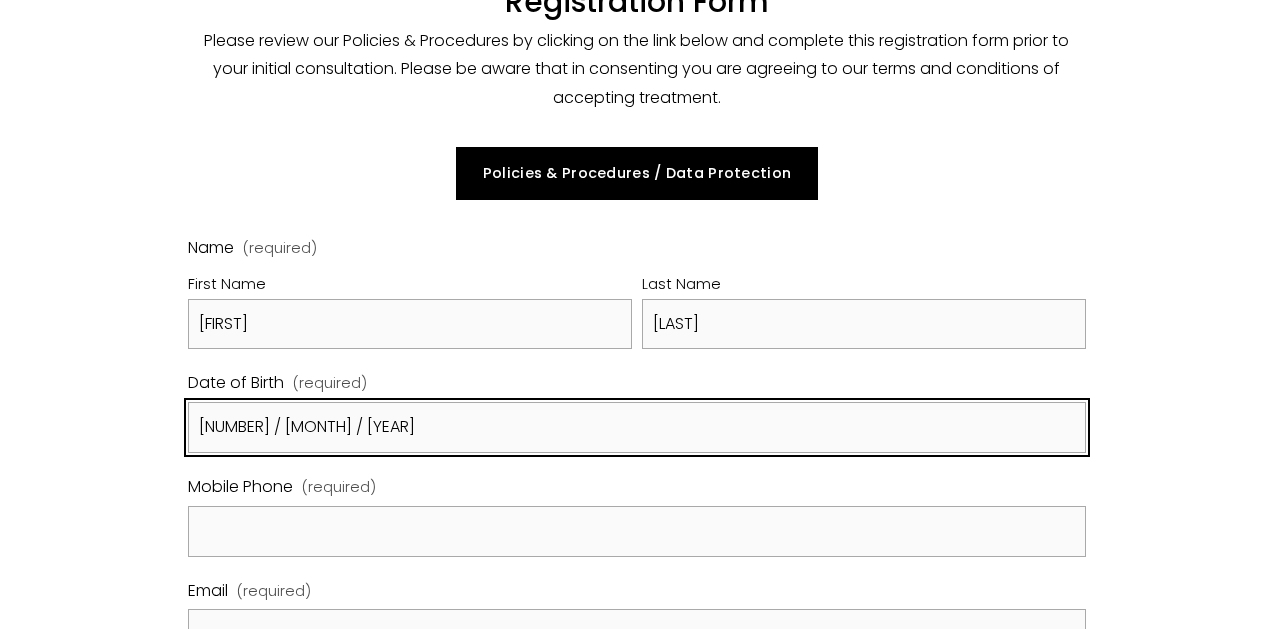 type on "[NUMBER] / [MONTH] / [YEAR]" 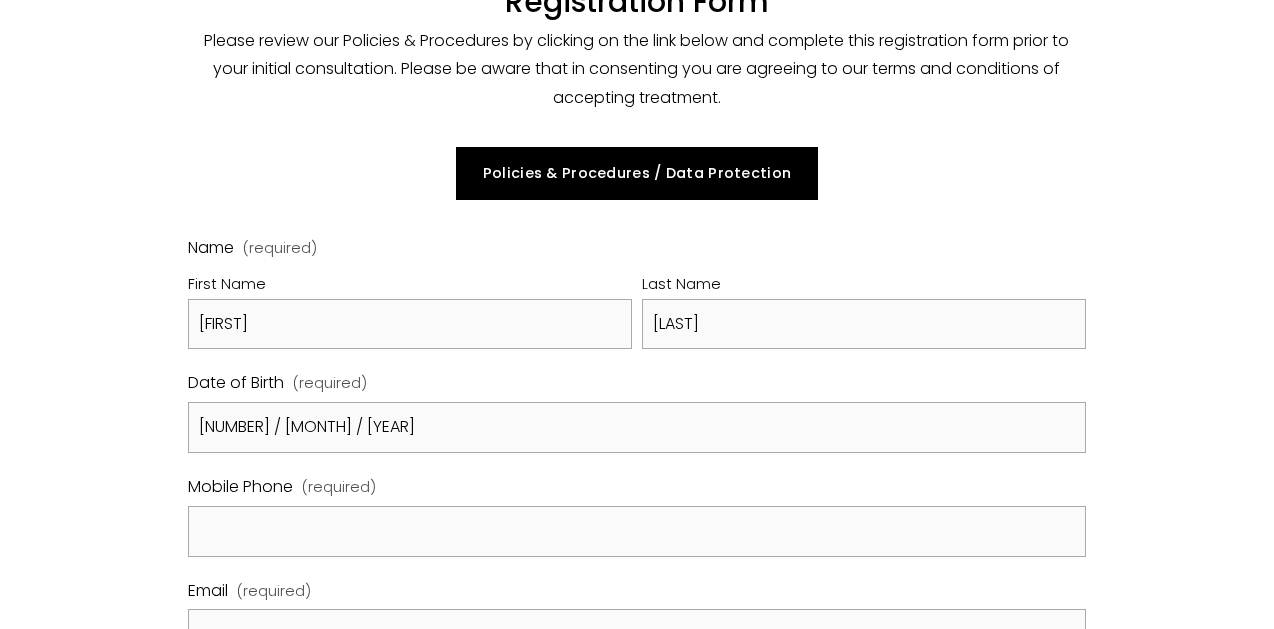 click on "(required)" at bounding box center (339, 487) 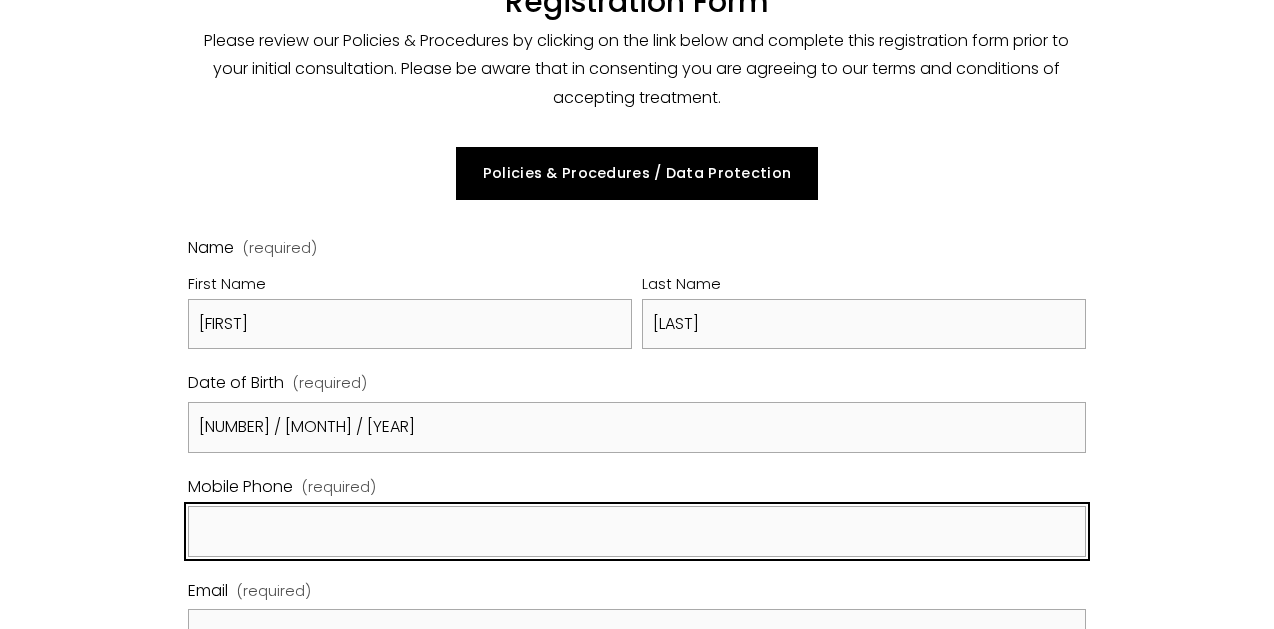 click on "Mobile Phone (required)" at bounding box center [637, 531] 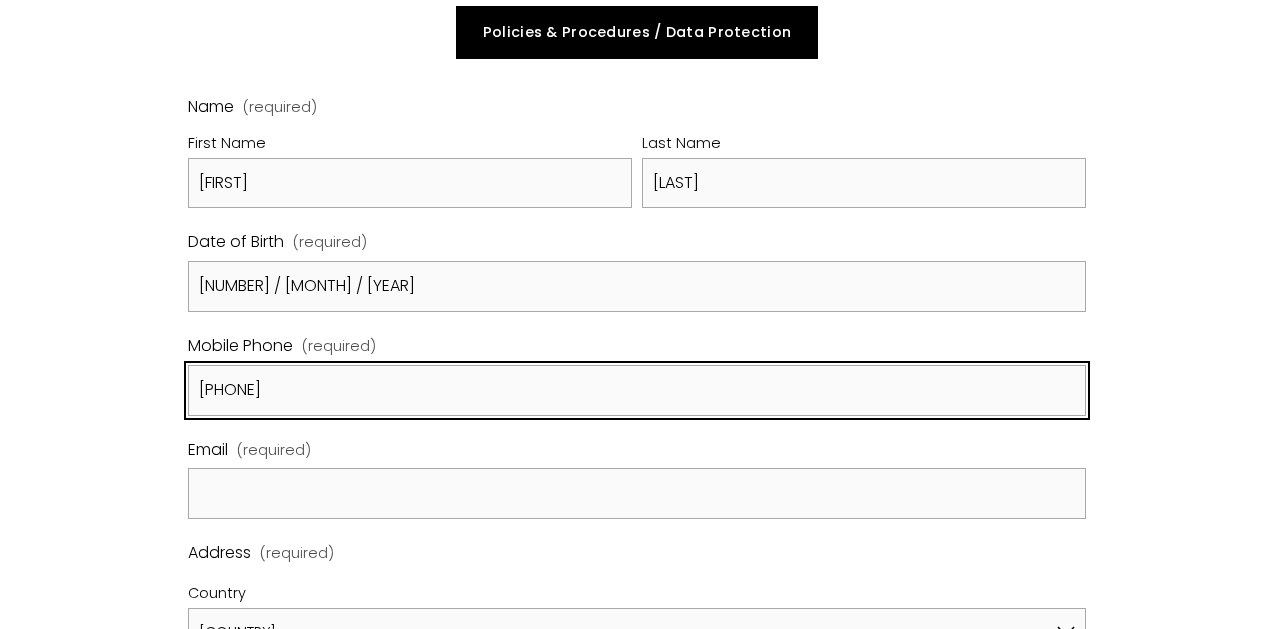 scroll, scrollTop: 528, scrollLeft: 0, axis: vertical 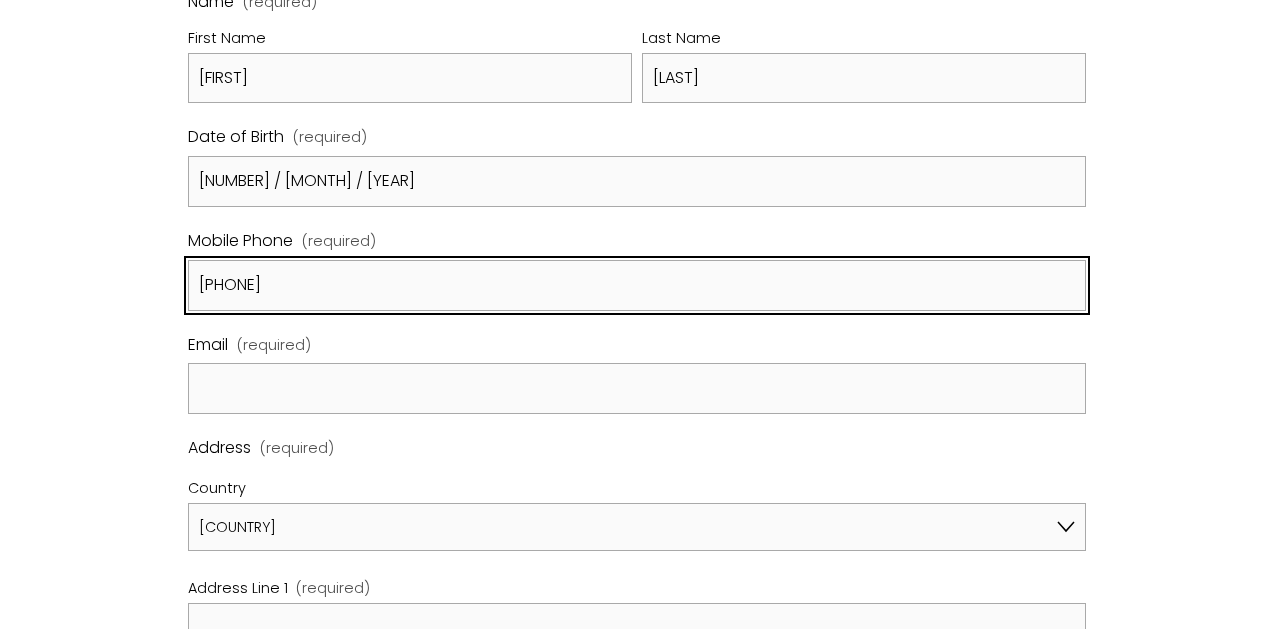type on "[PHONE]" 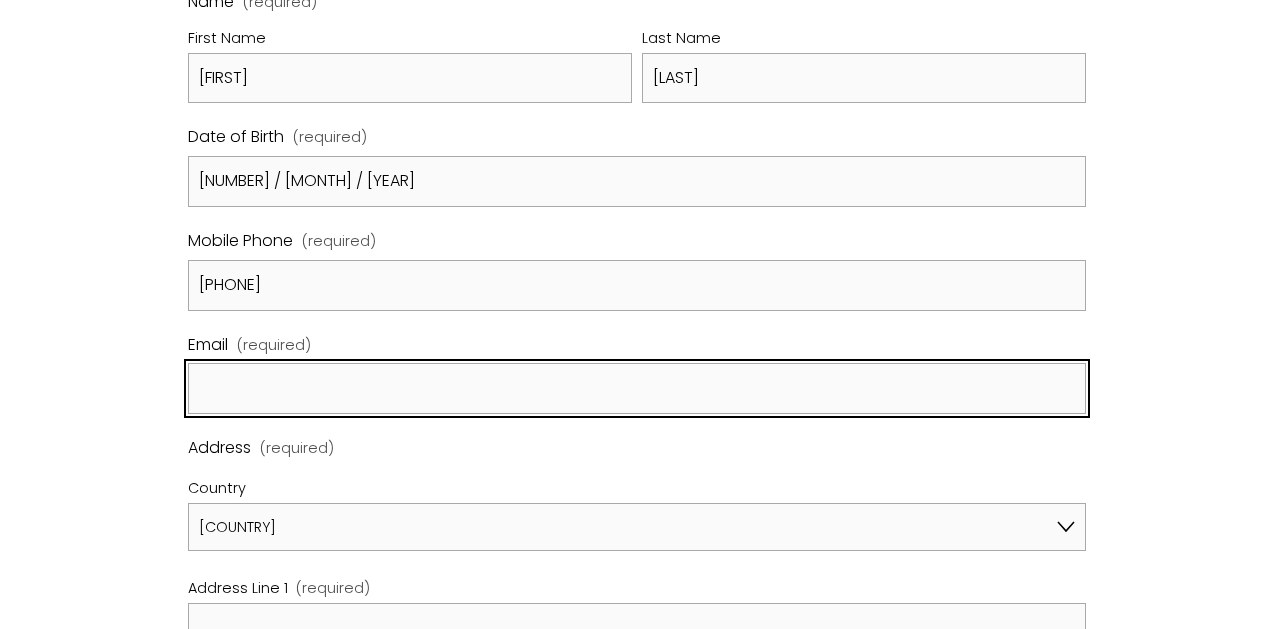 click on "Email (required)" at bounding box center [637, 388] 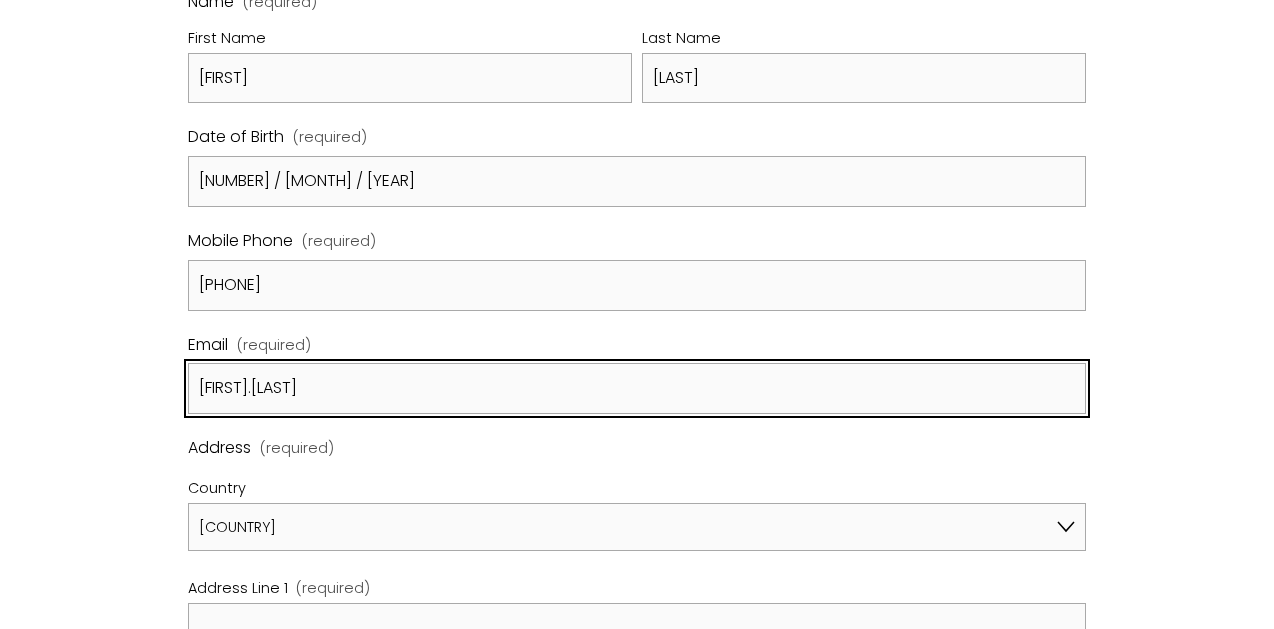 type on "[EMAIL]" 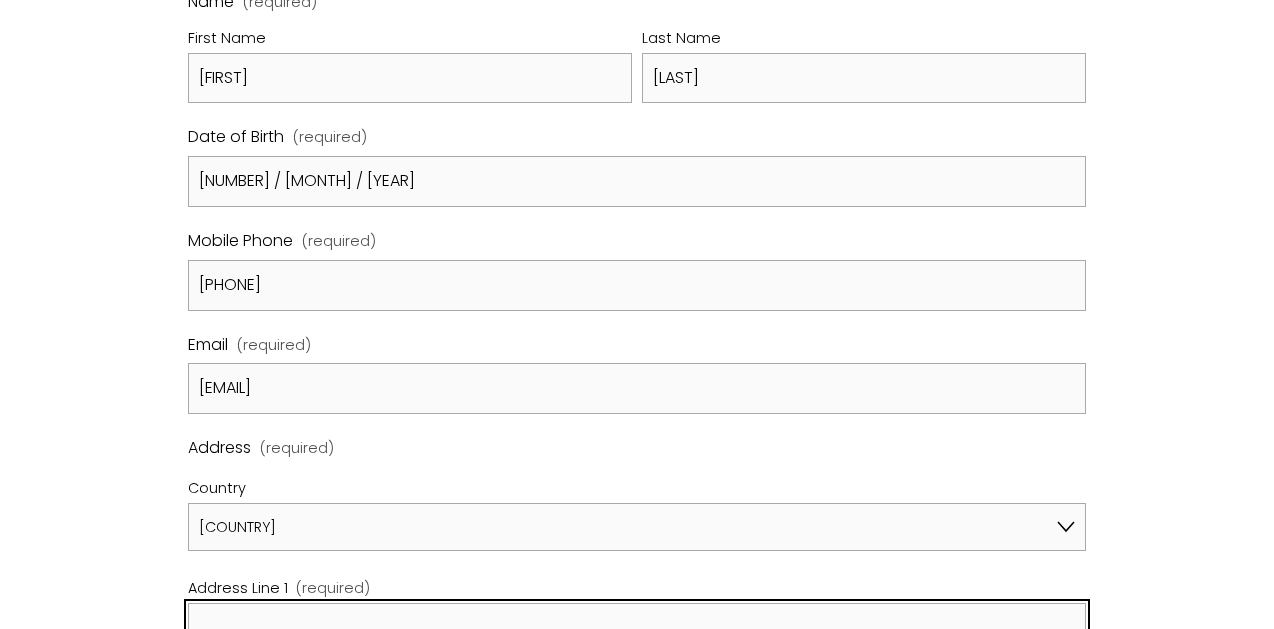 type on "[NUMBER] [STREET], [CITY]" 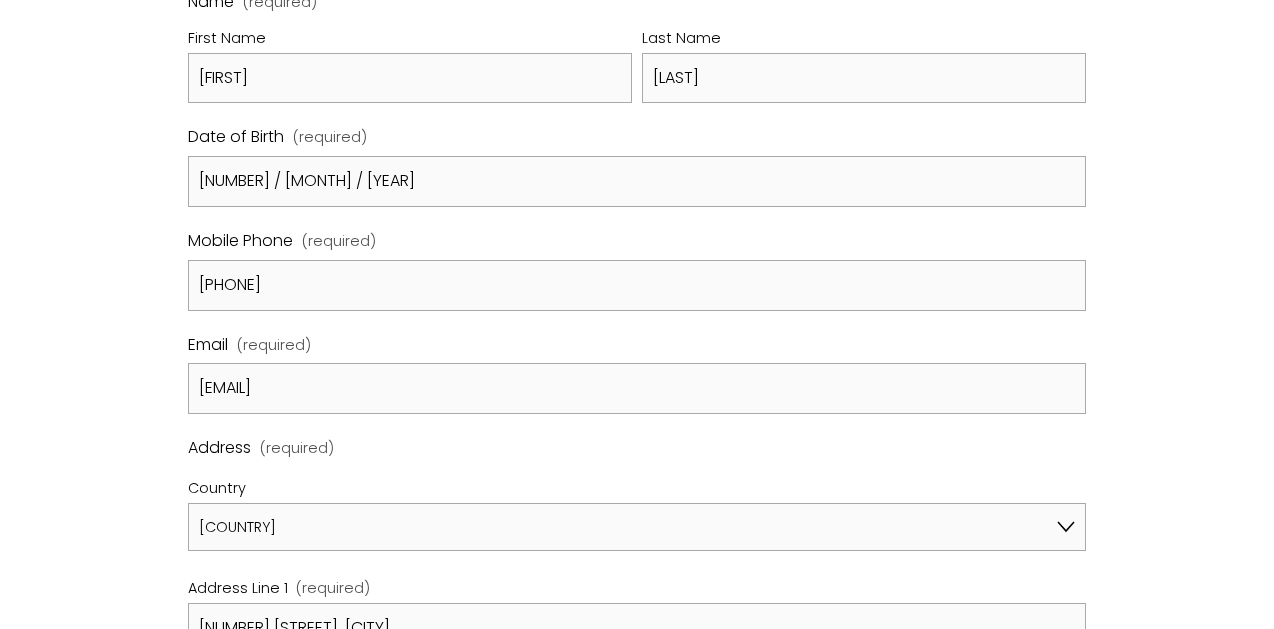 type on "[CITY]" 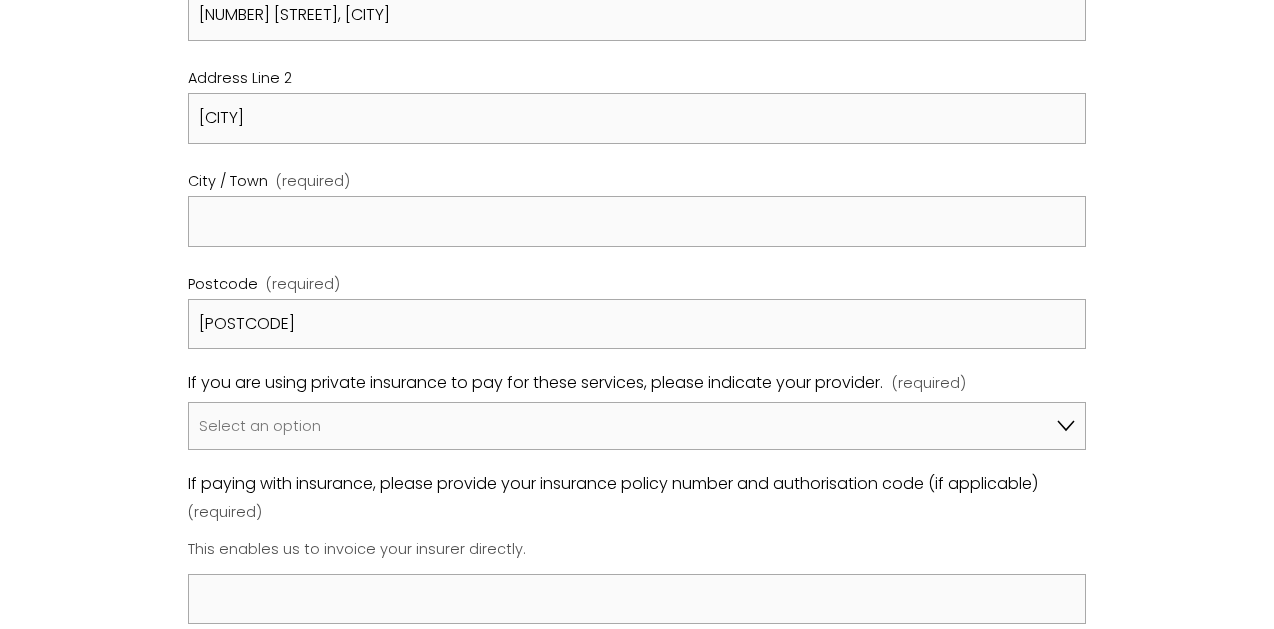 scroll, scrollTop: 1159, scrollLeft: 0, axis: vertical 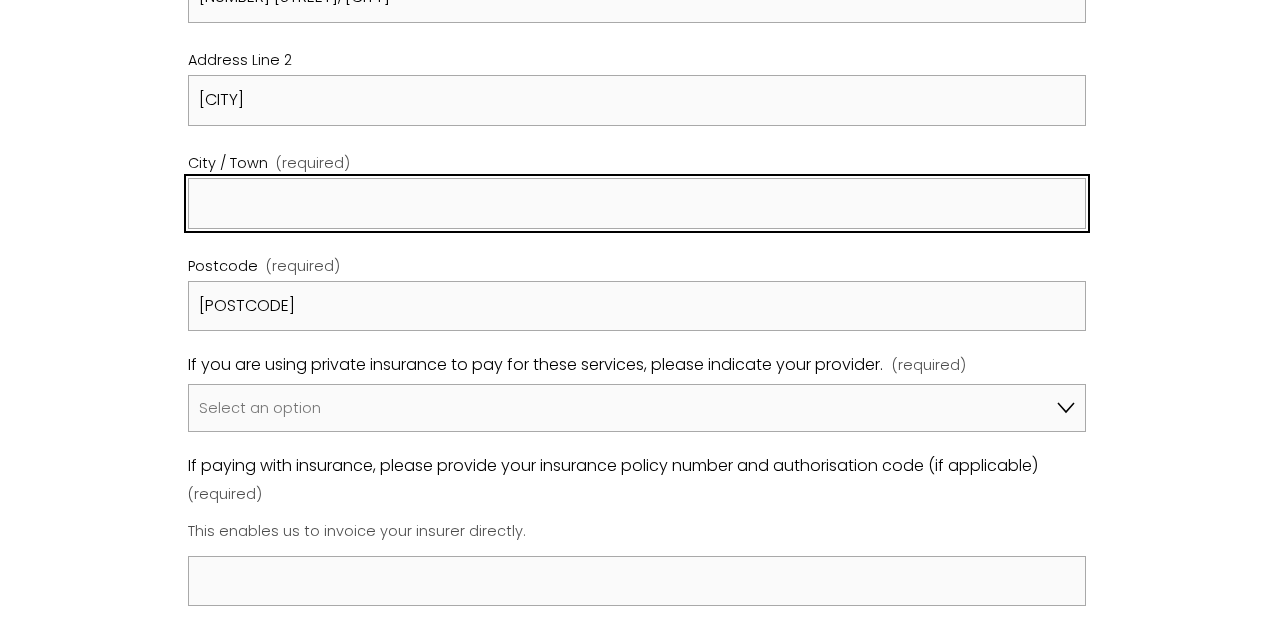 click on "City / Town (required)" at bounding box center [637, 203] 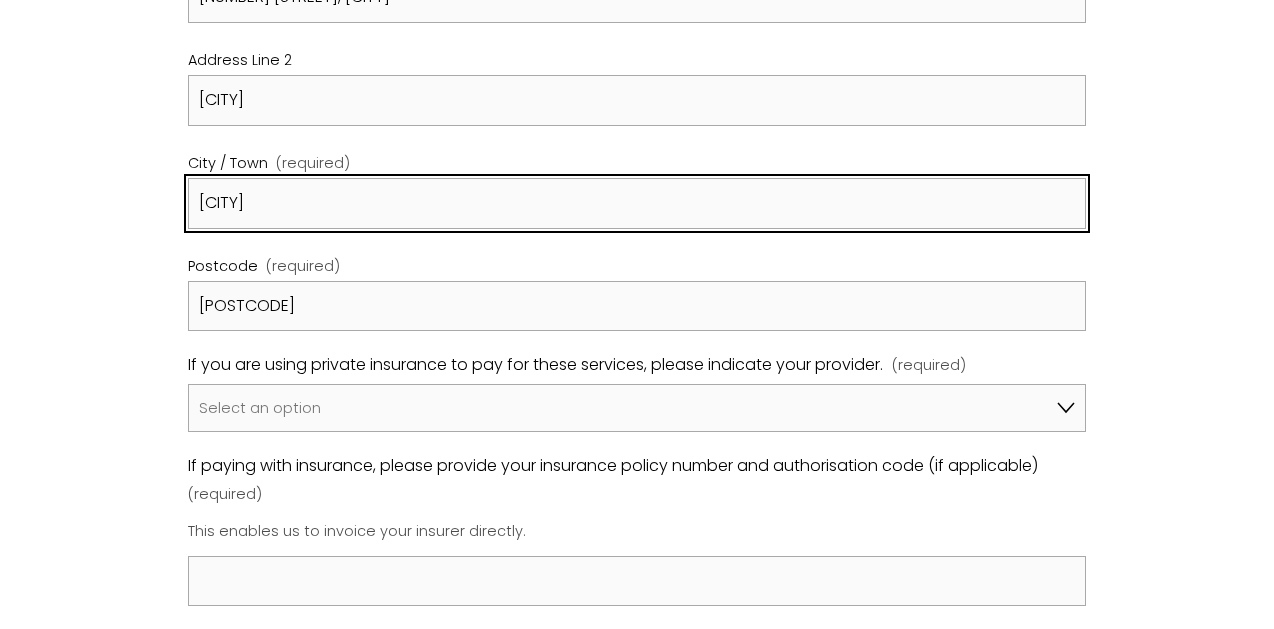 type on "[CITY]" 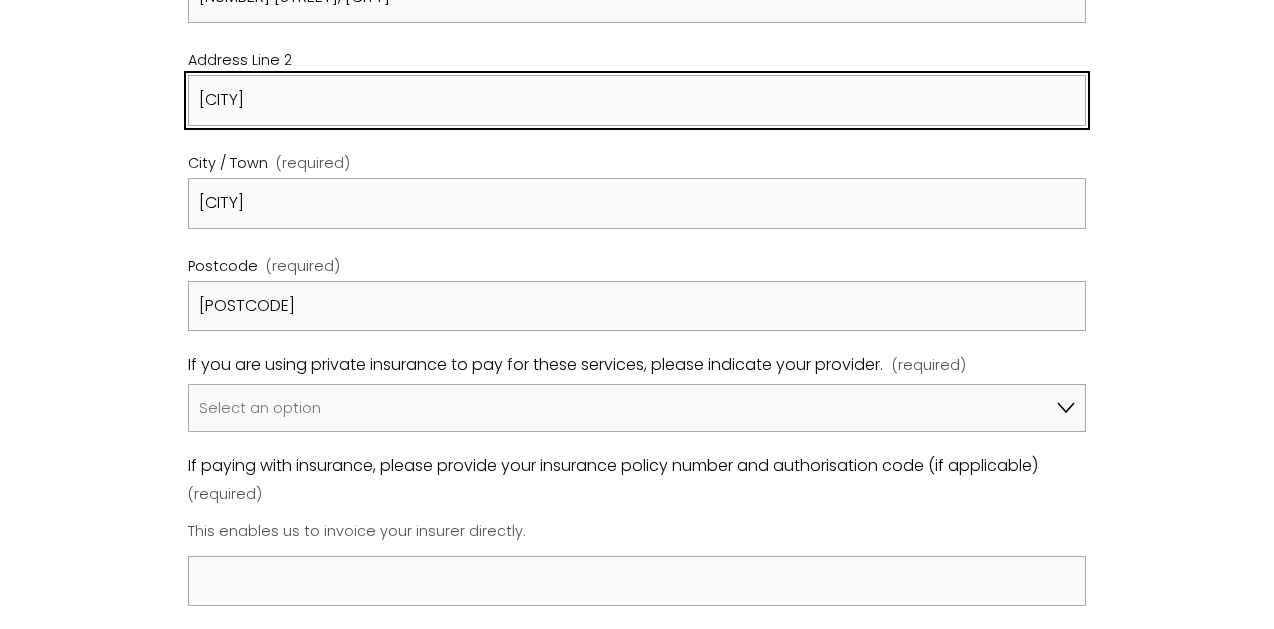click on "[CITY]" at bounding box center (637, 100) 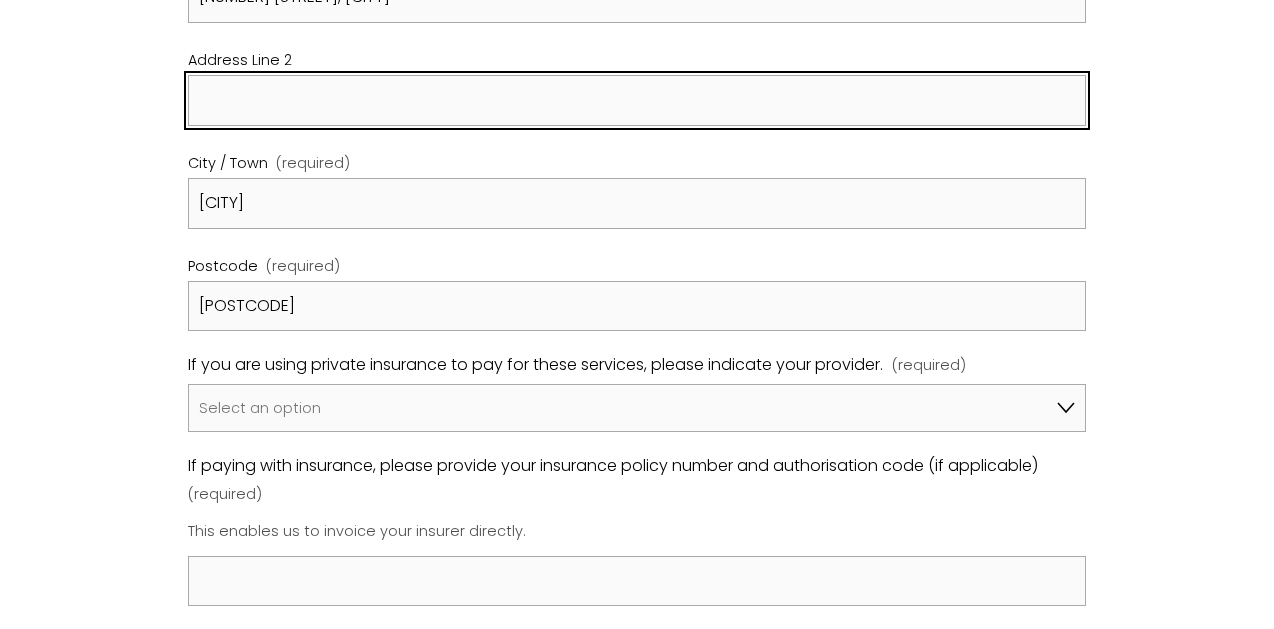 type 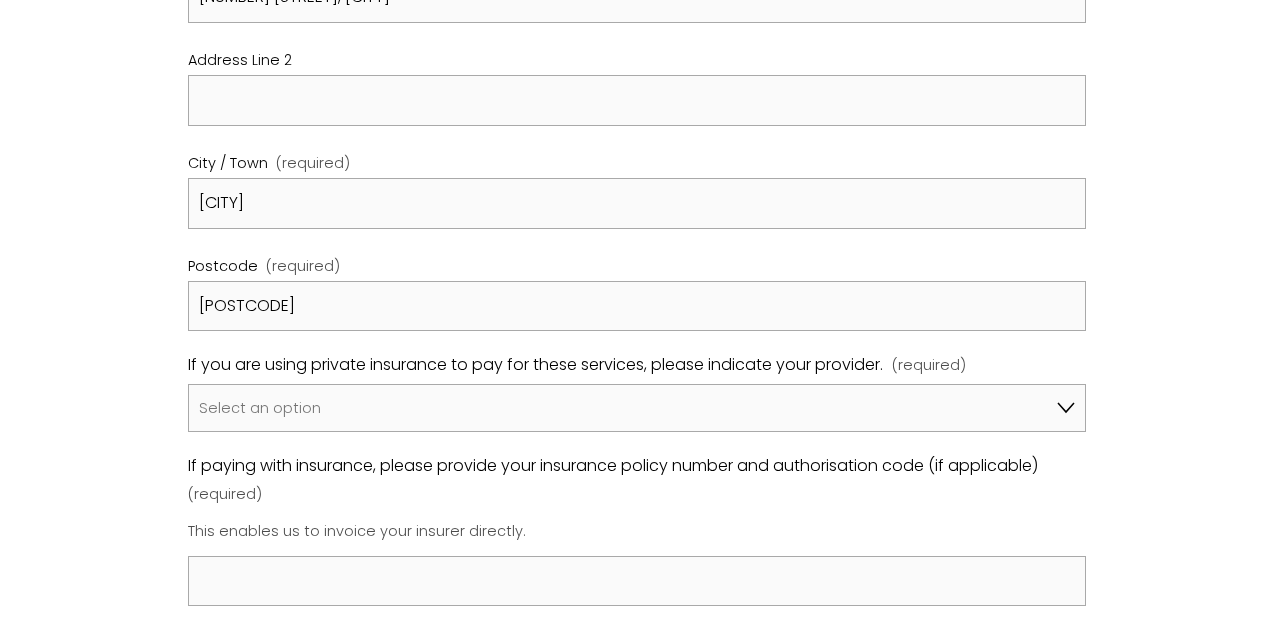 click on "Registration Form Please review our Policies & Procedures by clicking on the link below and complete this registration form prior to your initial consultation. Please be aware that in consenting you are agreeing to our terms and conditions of accepting treatment.
Policies & Procedures / Data Protection
Name (required) First Name [FIRST] Last Name [LAST] Date of Birth (required) [MONTH] / [DAY] / [YEAR] Mobile Phone (required) [PHONE] Email (required) [FIRST].[LAST]@[DOMAIN] Address (required) Country Afghanistan Åland Islands Albania Algeria American Samoa Andorra Angola Anguilla Antigua & Barbuda Argentina Armenia Aruba Ascension Island Australia Austria Azerbaijan Bahamas Bahrain Bangladesh Barbados Belarus Belgium Belize Benin Bermuda Bhutan Bolivia Bosnia & Herzegovina Botswana Brazil British Indian Ocean Territory British Virgin Islands" at bounding box center [637, 392] 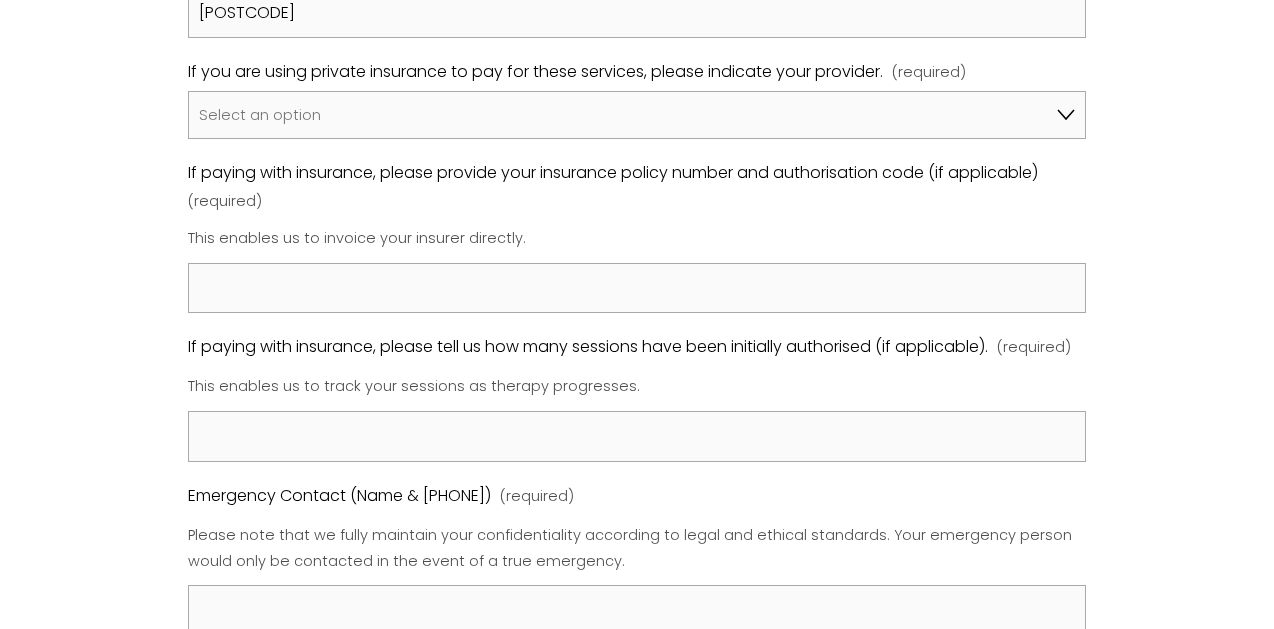 scroll, scrollTop: 1454, scrollLeft: 0, axis: vertical 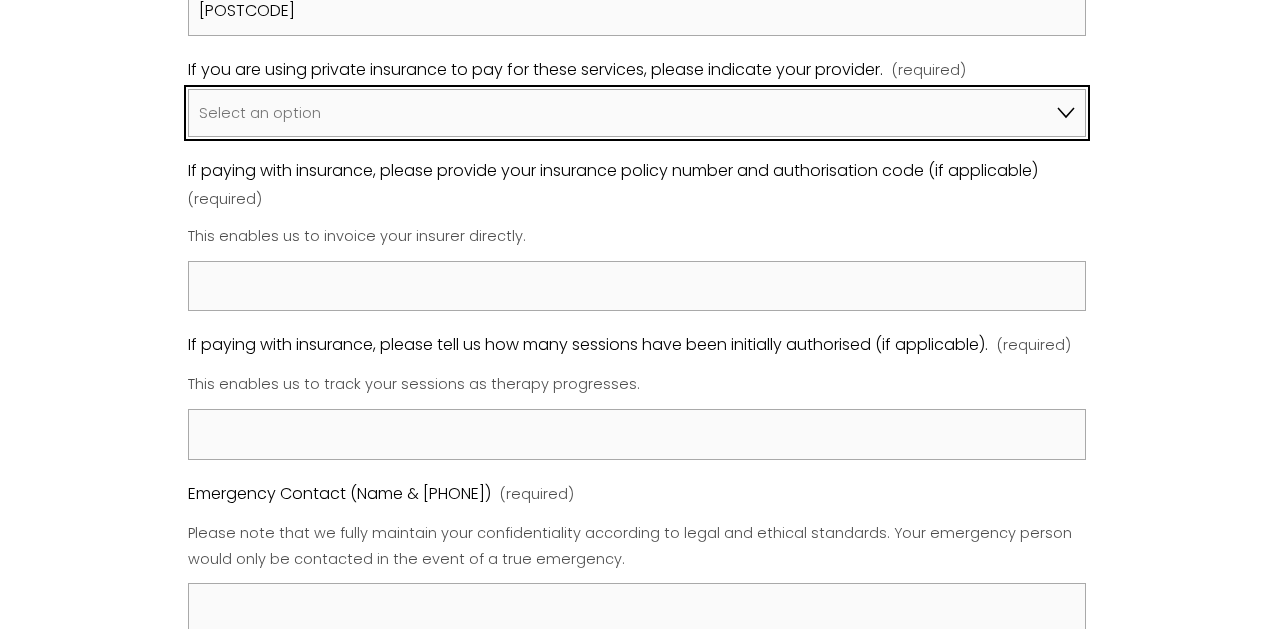 click on "Select an option I am not using insurance [BRAND] [BRAND] [BRAND] [BRAND] [BRAND] [BRAND] Other" at bounding box center [637, 113] 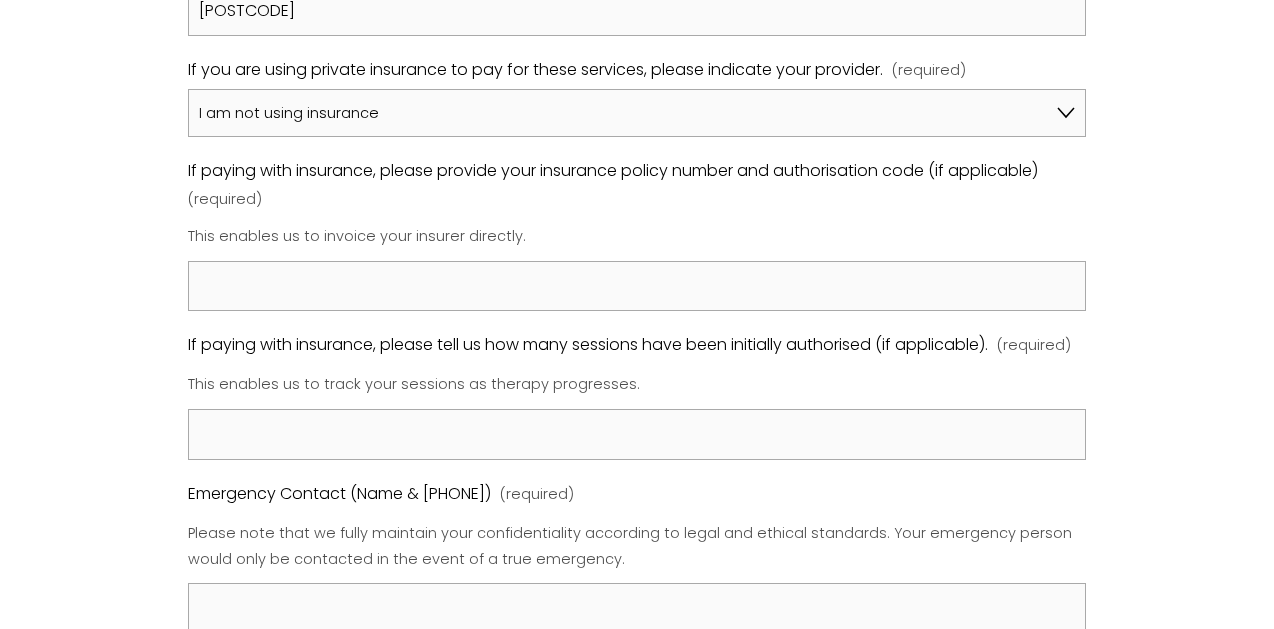 click on "Registration Form Please review our Policies & Procedures by clicking on the link below and complete this registration form prior to your initial consultation. Please be aware that in consenting you are agreeing to our terms and conditions of accepting treatment.
Policies & Procedures / Data Protection
Name (required) First Name [FIRST] Last Name [LAST] Date of Birth (required) [MONTH] / [DAY] / [YEAR] Mobile Phone (required) [PHONE] Email (required) [FIRST].[LAST]@[DOMAIN] Address (required) Country Afghanistan Åland Islands Albania Algeria American Samoa Andorra Angola Anguilla Antigua & Barbuda Argentina Armenia Aruba Ascension Island Australia Austria Azerbaijan Bahamas Bahrain Bangladesh Barbados Belarus Belgium Belize Benin Bermuda Bhutan Bolivia Bosnia & Herzegovina Botswana Brazil British Indian Ocean Territory British Virgin Islands" at bounding box center (637, 97) 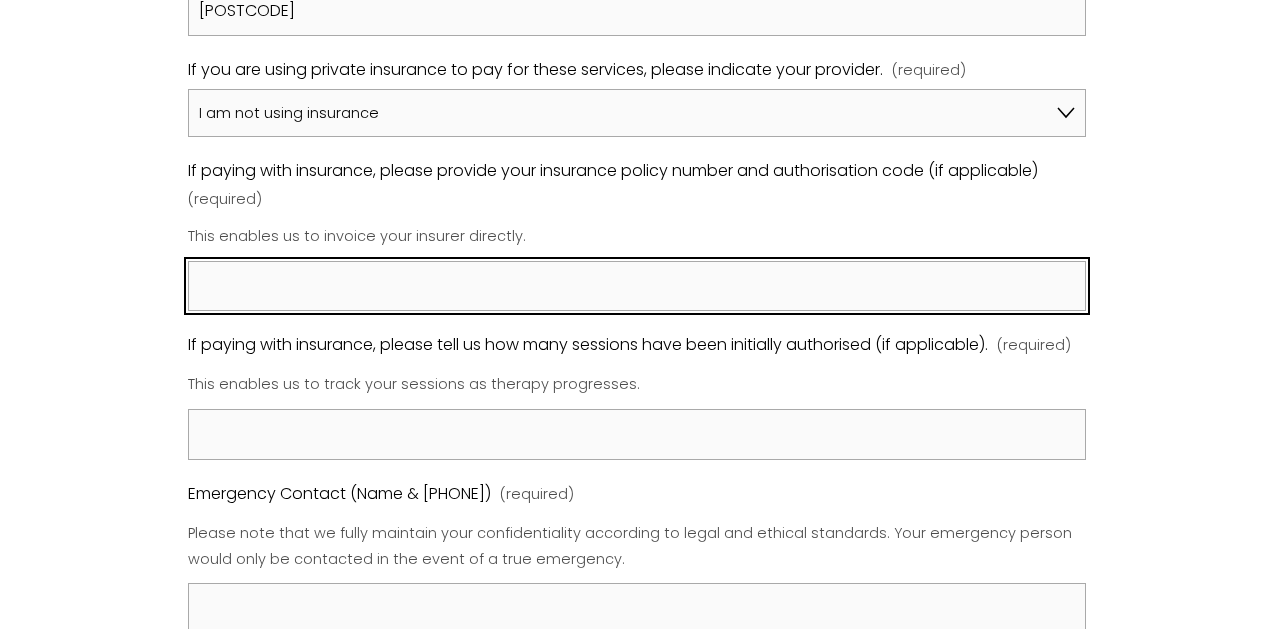 click on "If paying with insurance, please provide your insurance policy number and authorisation code (if applicable) (required)" at bounding box center (637, 286) 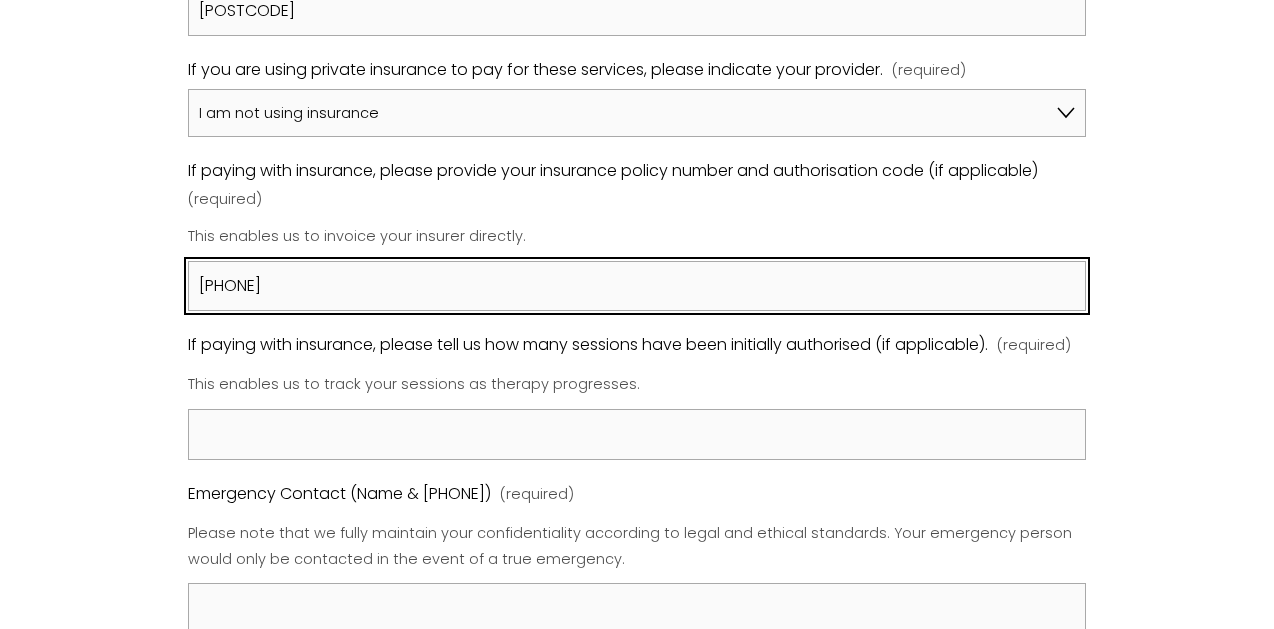 type on "[PHONE]" 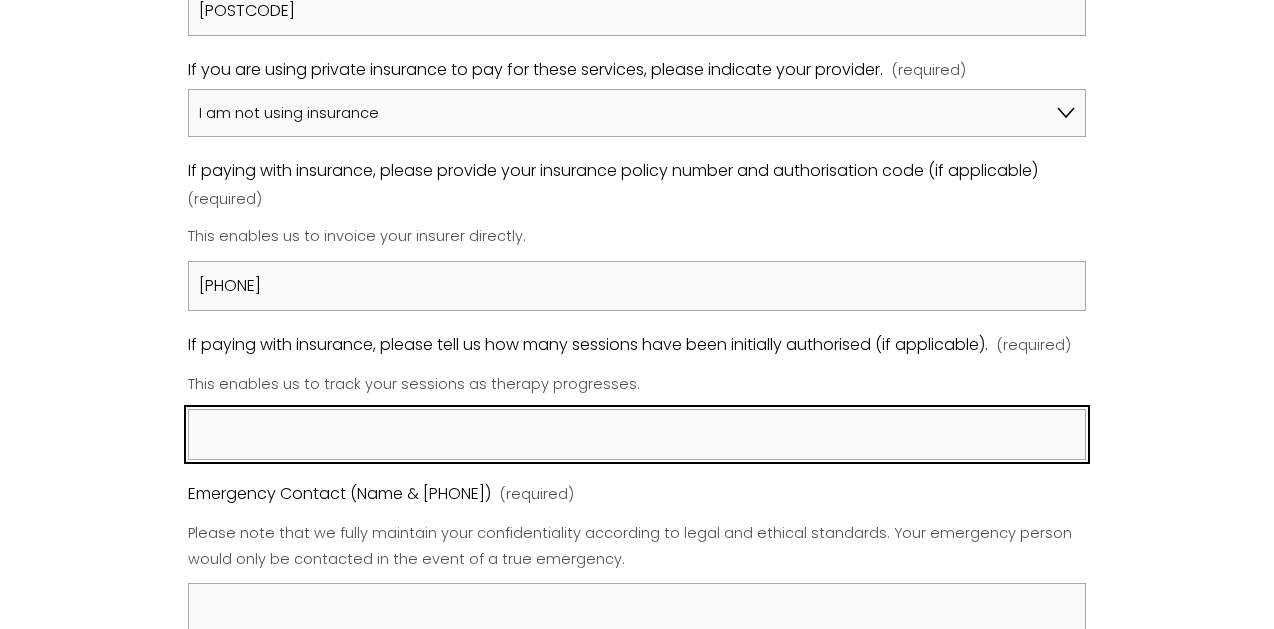 click on "If paying with insurance, please tell us how many sessions have been initially authorised (if applicable). (required)" at bounding box center [637, 434] 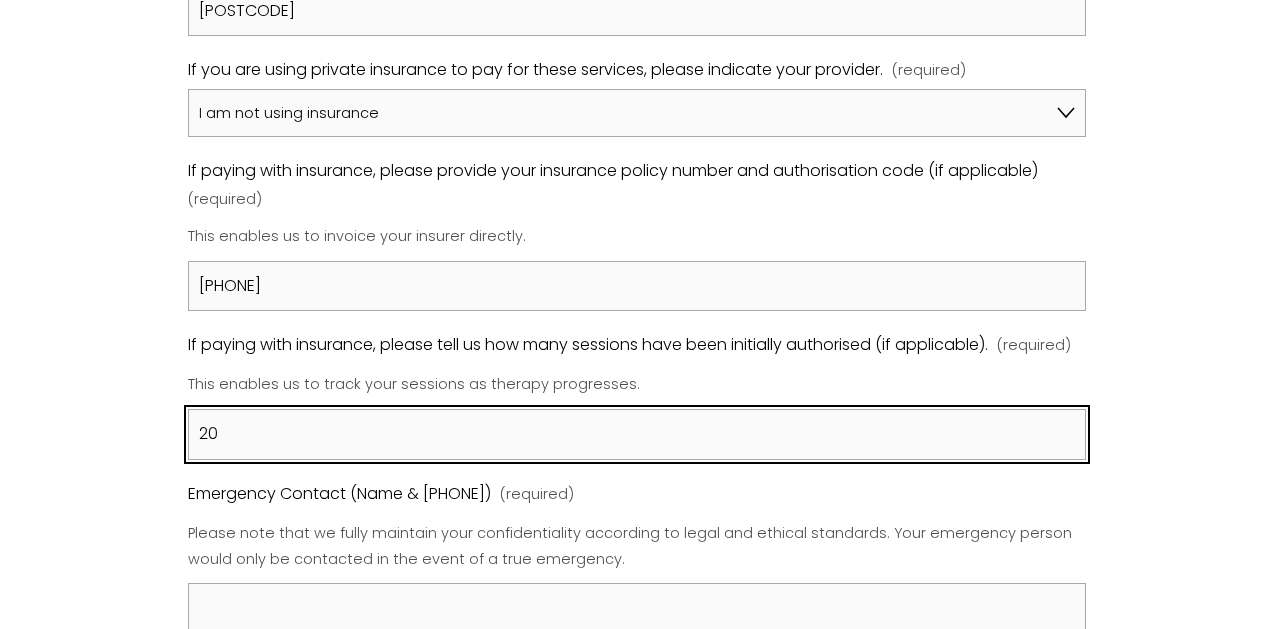 type on "20" 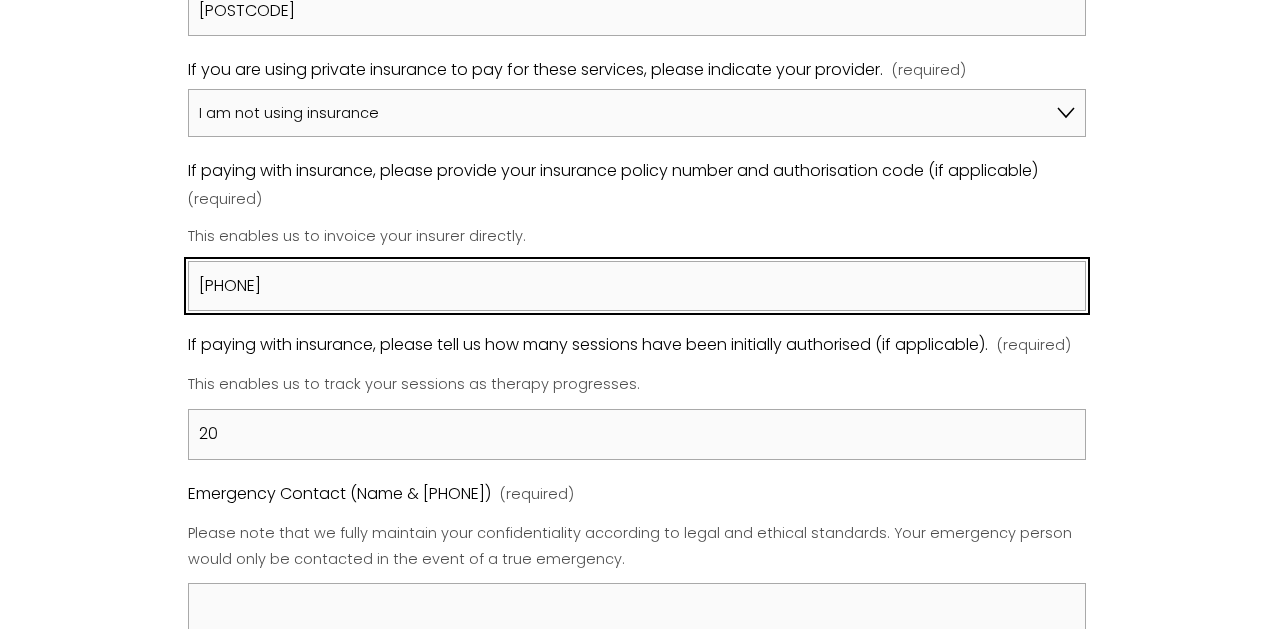 click on "[PHONE]" at bounding box center (637, 286) 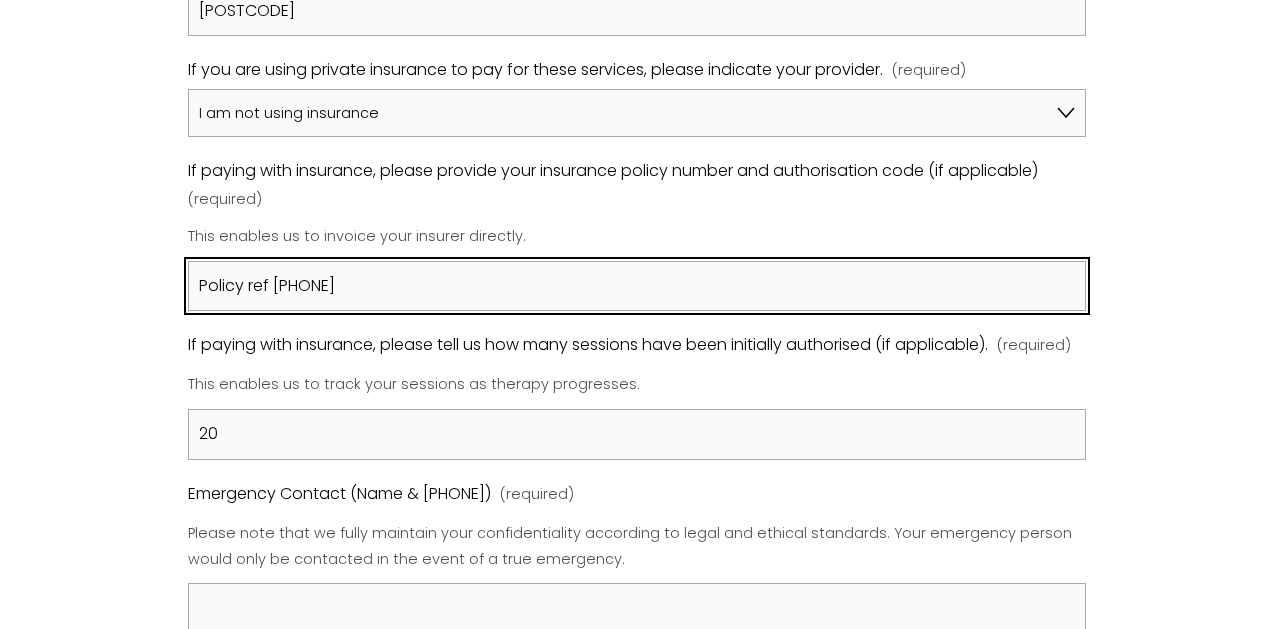 click on "Policy ref [PHONE]" at bounding box center [637, 286] 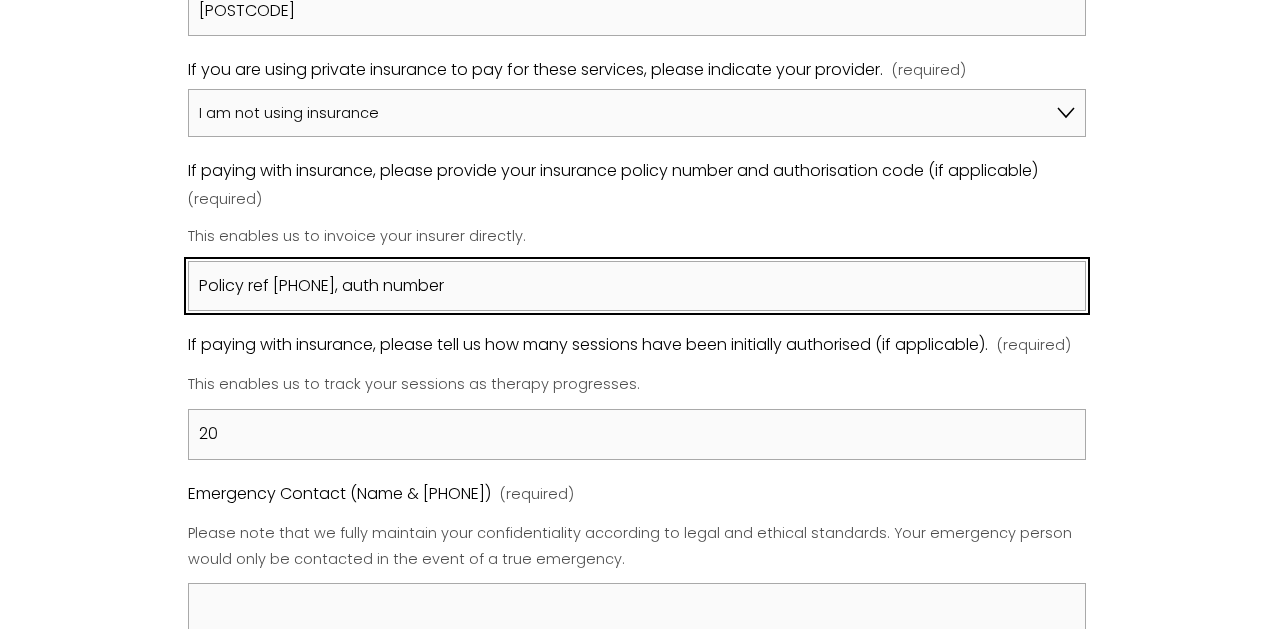 paste on "[NUMBER]" 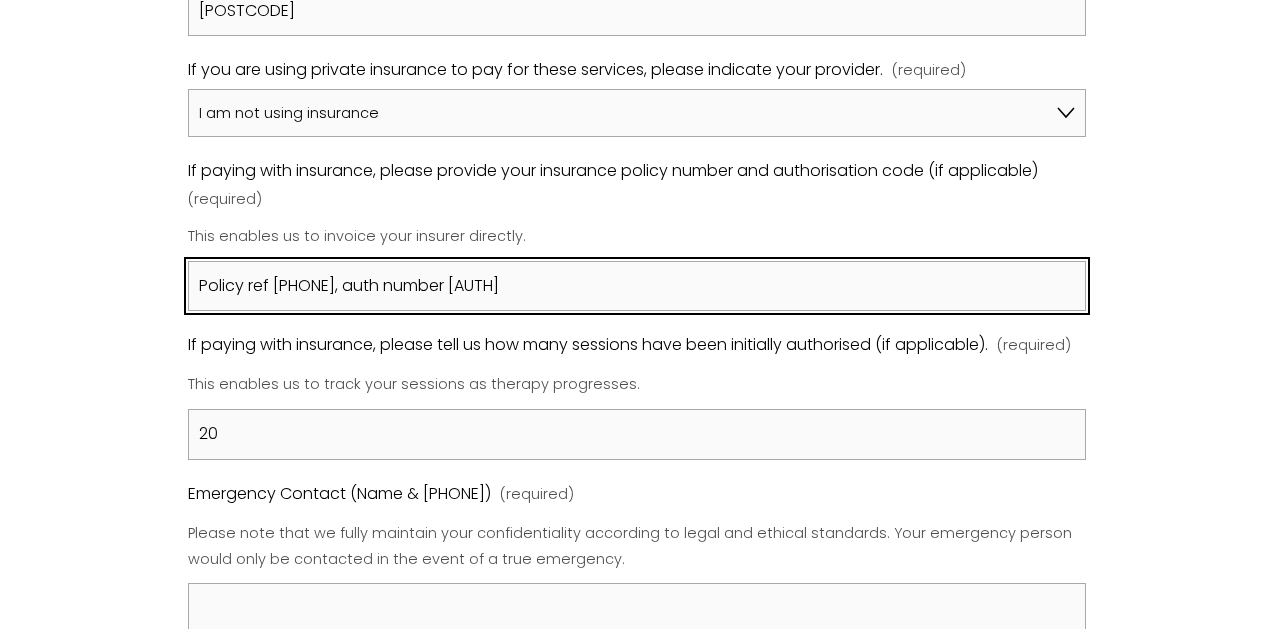 click on "Policy ref [PHONE], auth number [AUTH]" at bounding box center [637, 286] 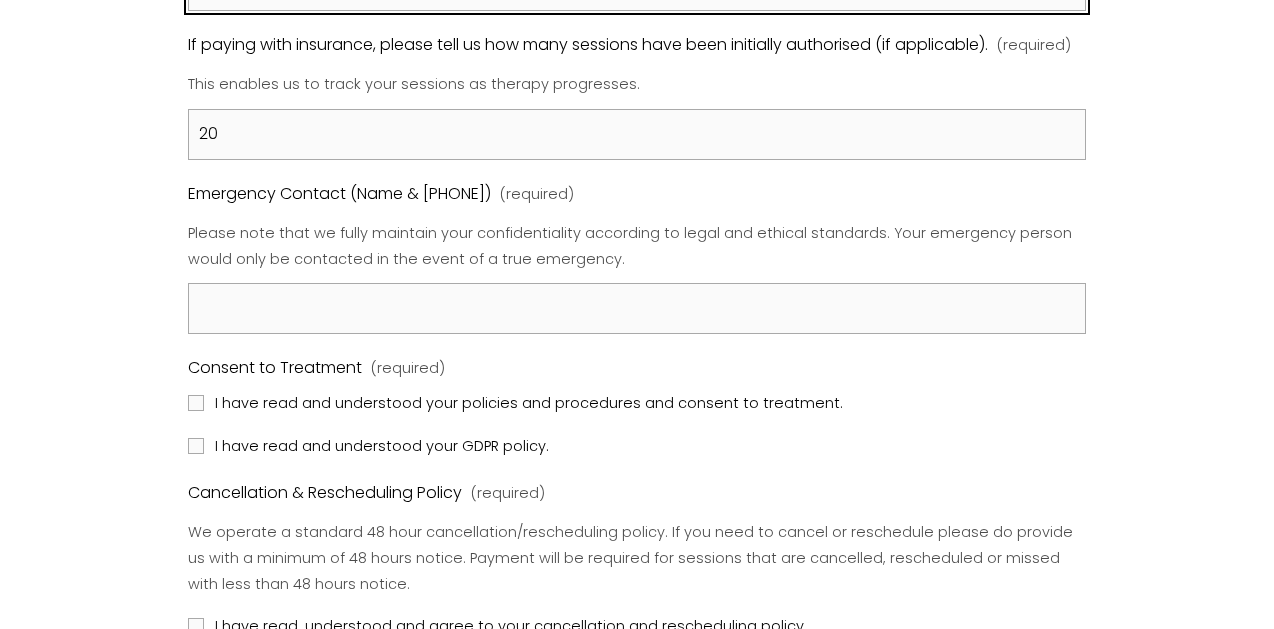 scroll, scrollTop: 1758, scrollLeft: 0, axis: vertical 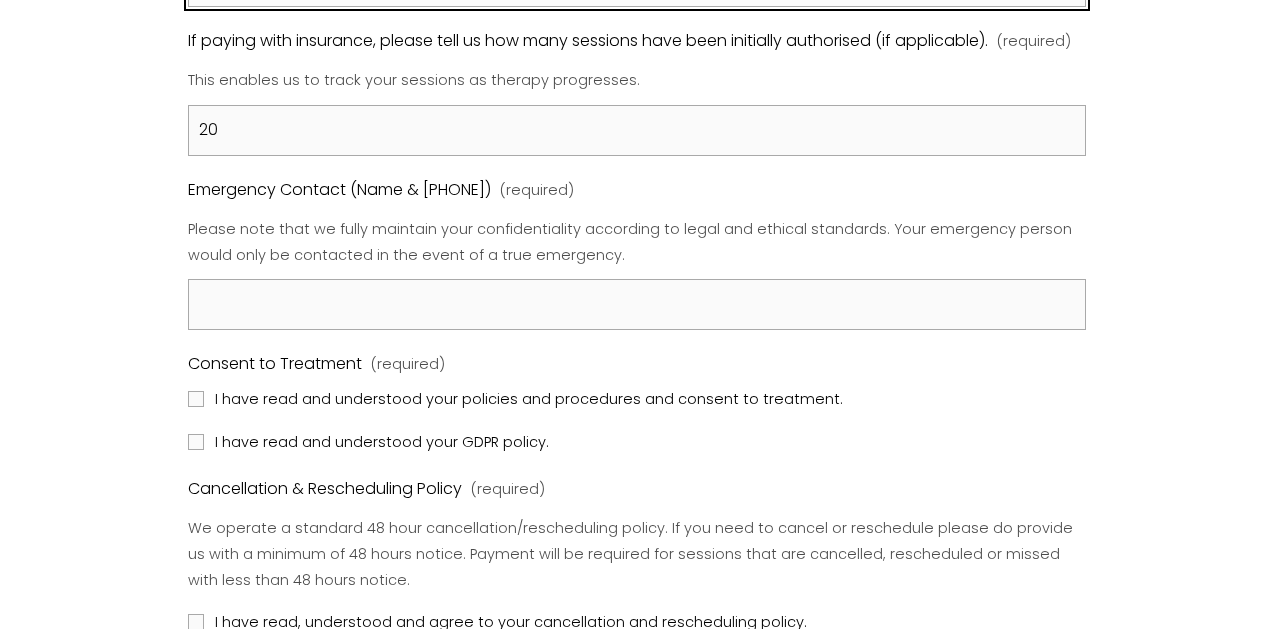 type on "Bupa registration number [PHONE], auth number [AUTH]" 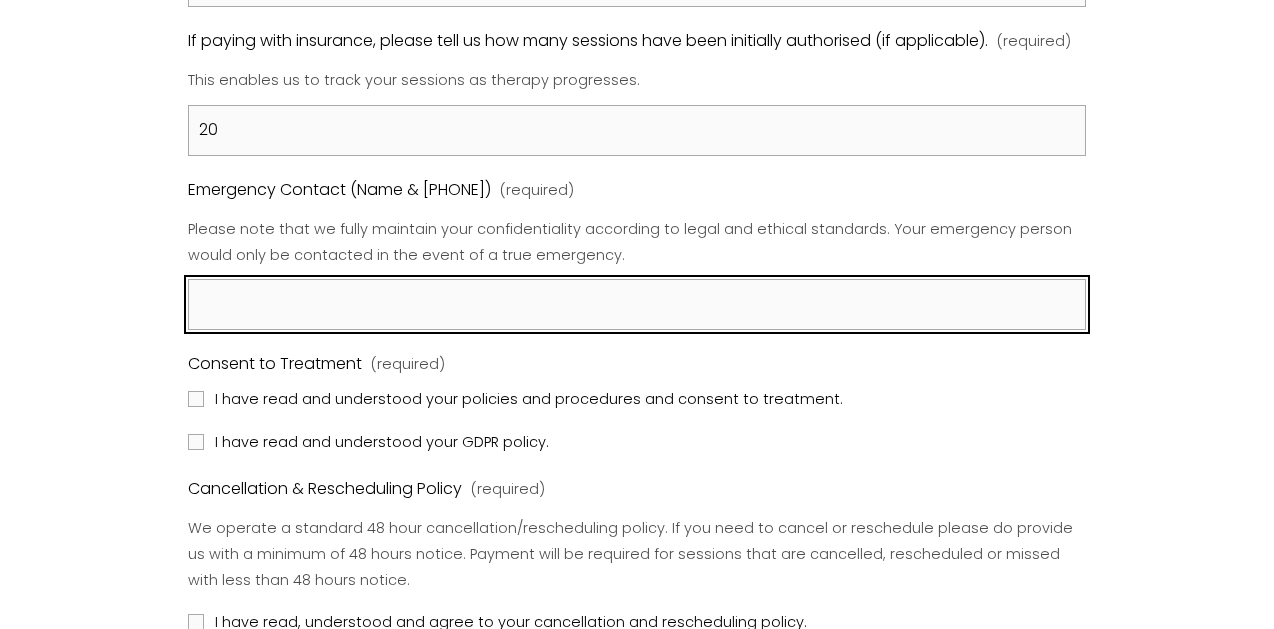 click on "Emergency Contact (Name & Phone) (required)" at bounding box center (637, 304) 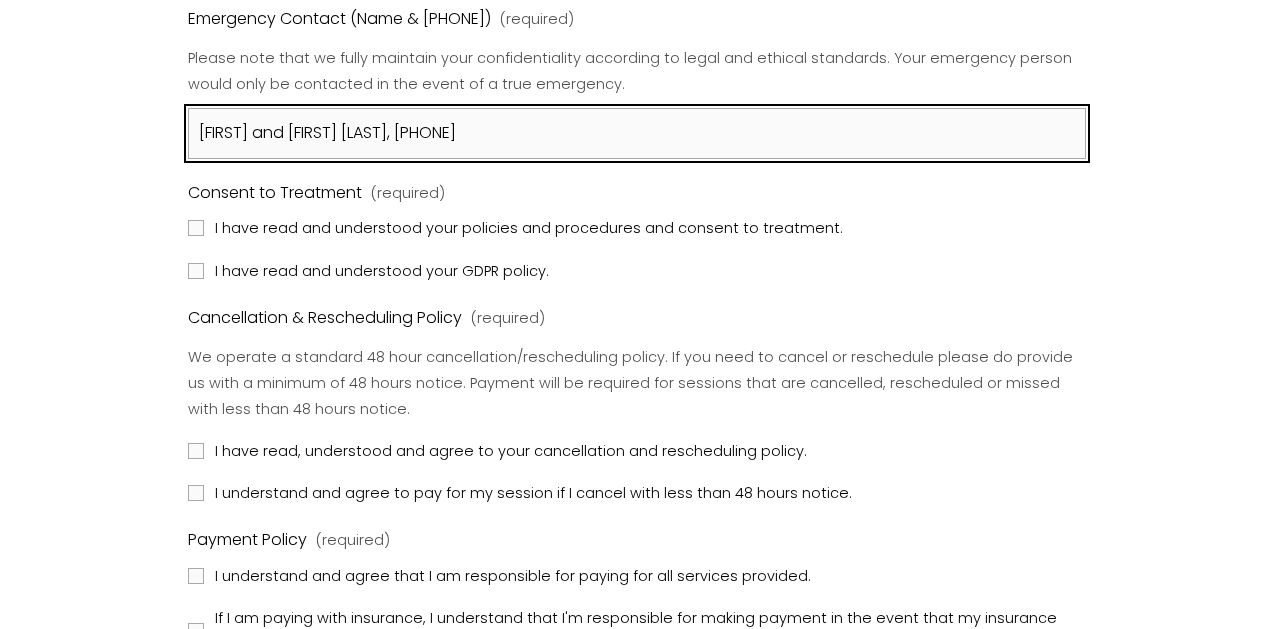 scroll, scrollTop: 1930, scrollLeft: 0, axis: vertical 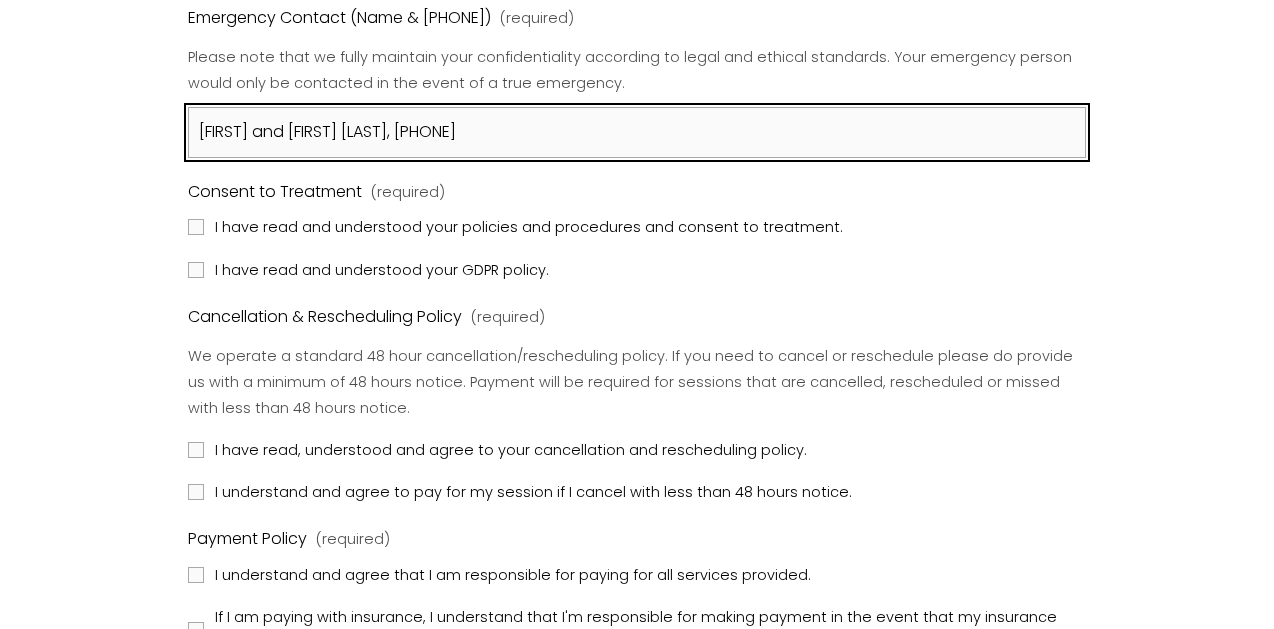 type on "[FIRST] and [FIRST] [LAST], [PHONE]" 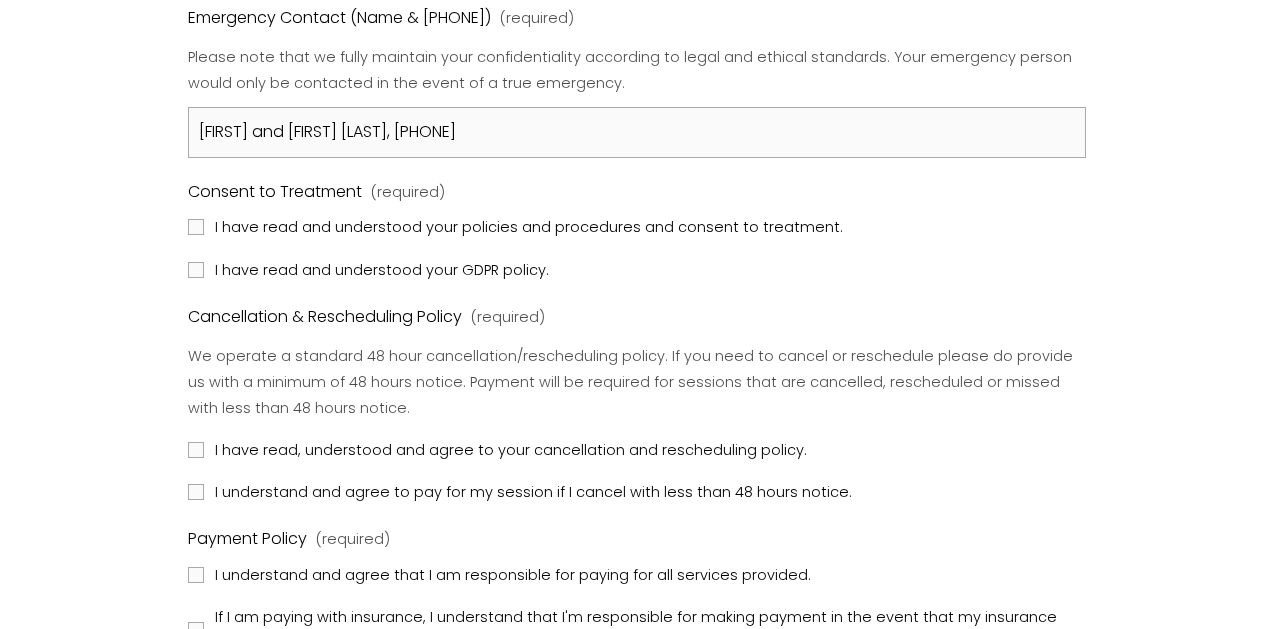 click on "I have read and understood your policies and procedures and consent to treatment." at bounding box center [529, 227] 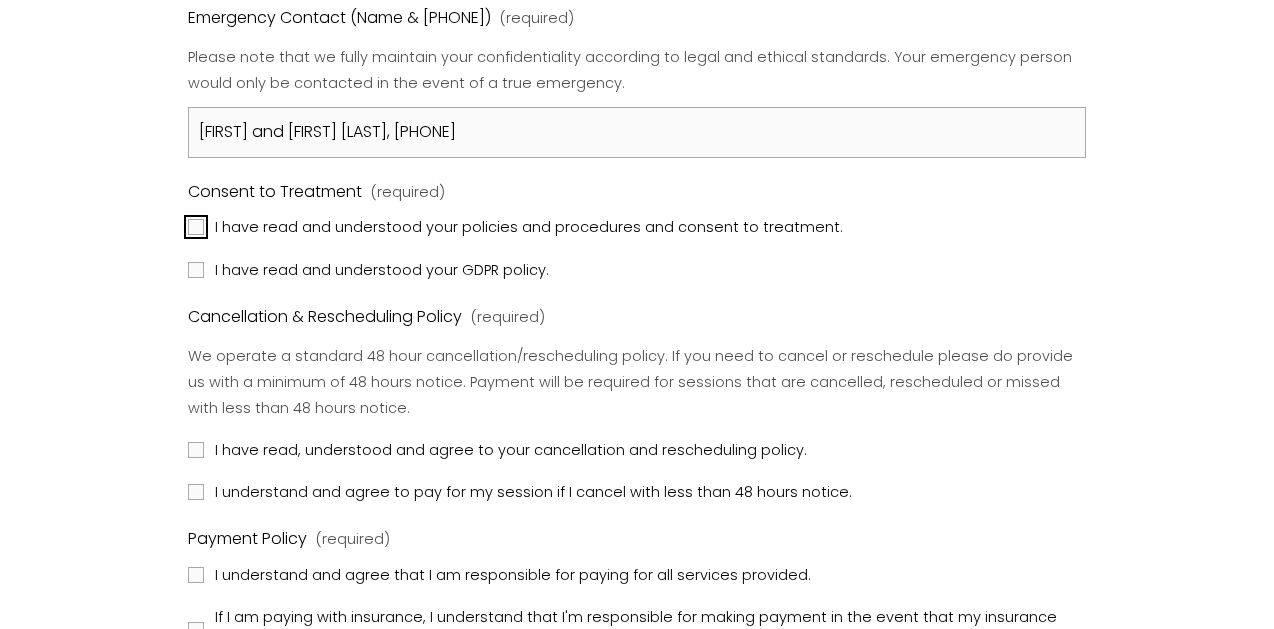 click on "I have read and understood your policies and procedures and consent to treatment." at bounding box center [196, 227] 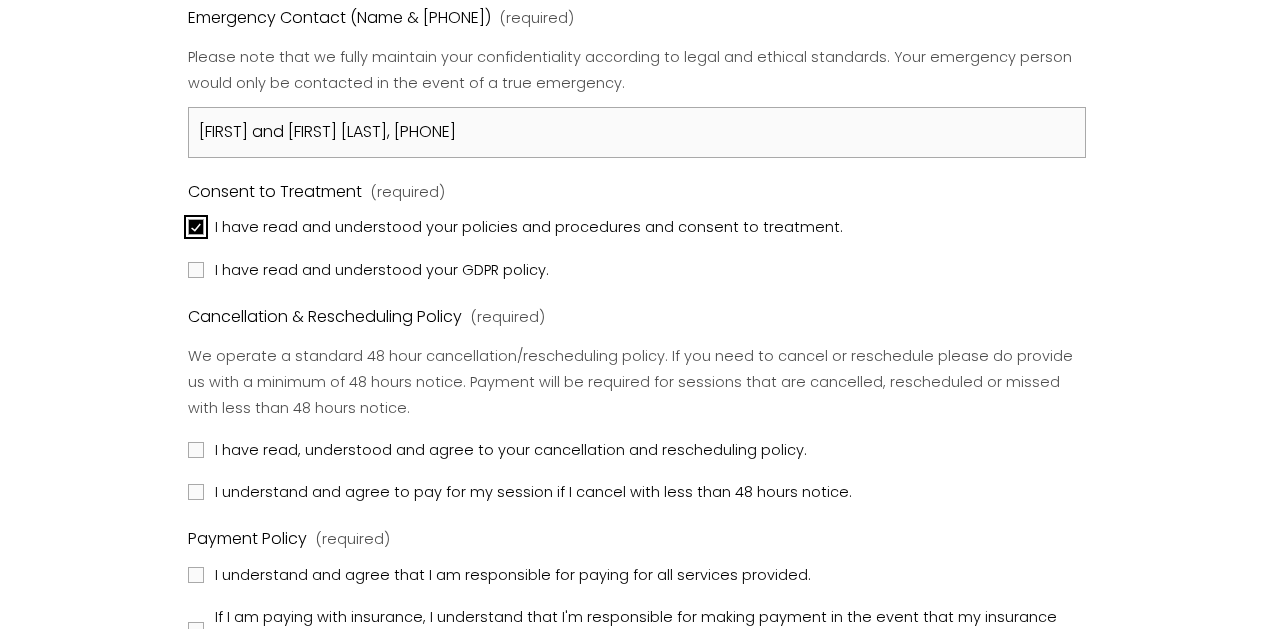 checkbox on "true" 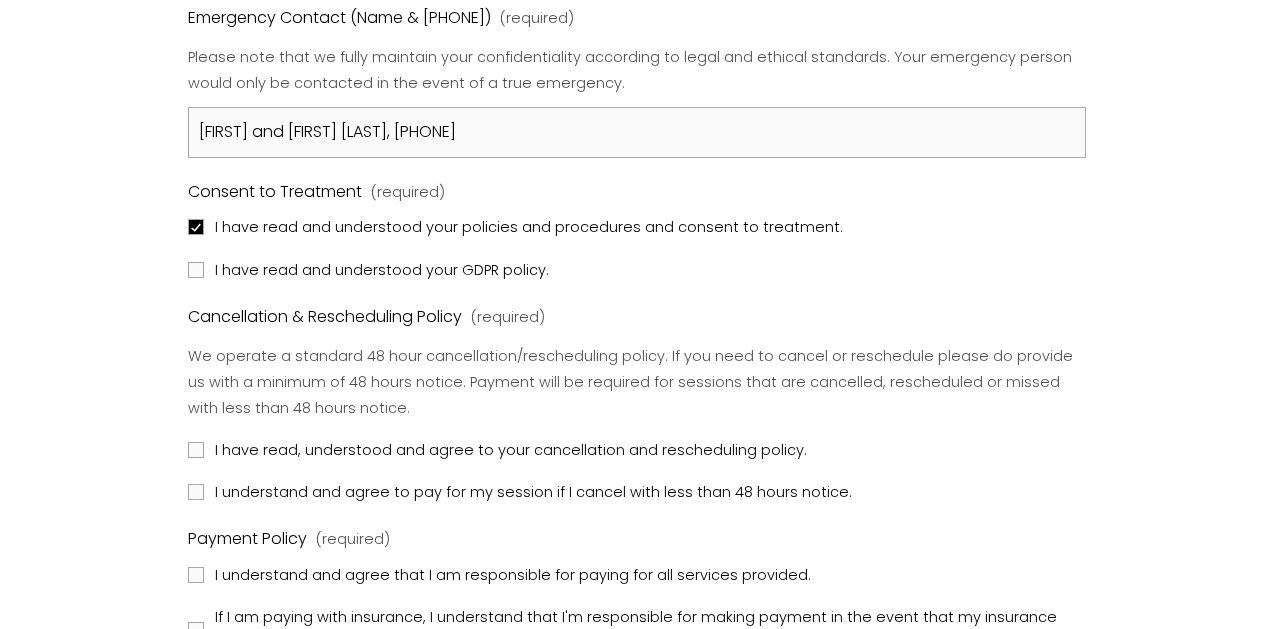 click on "I have read and understood your GDPR policy." at bounding box center (370, 270) 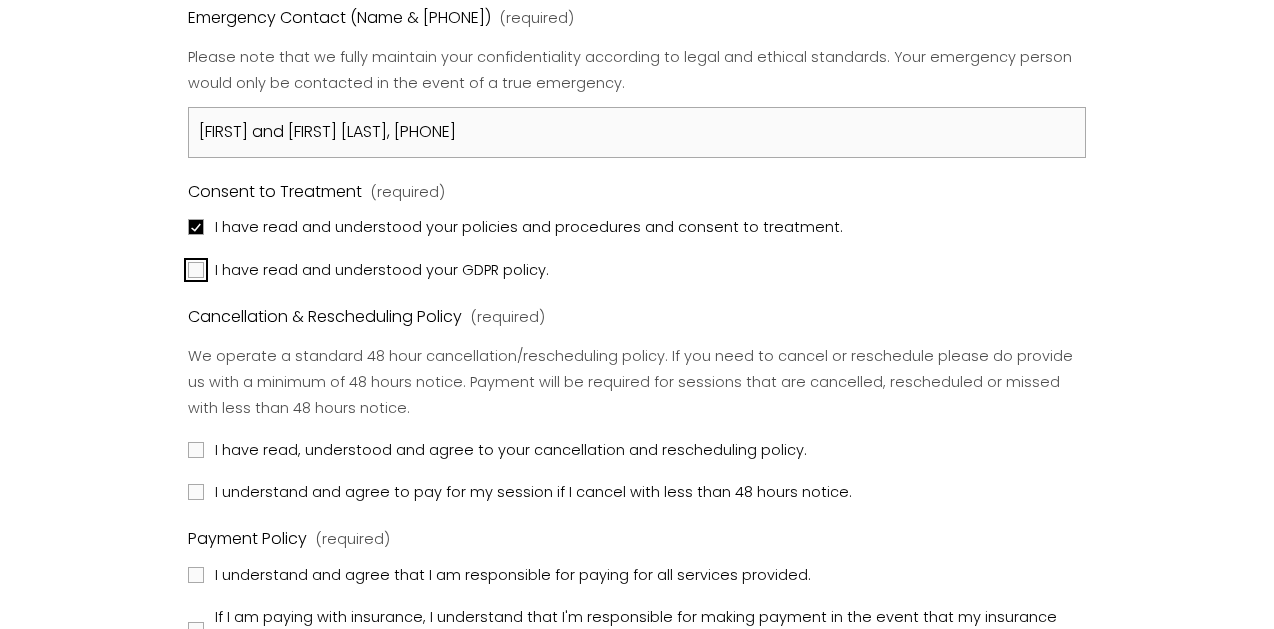 click on "I have read and understood your GDPR policy." at bounding box center [196, 270] 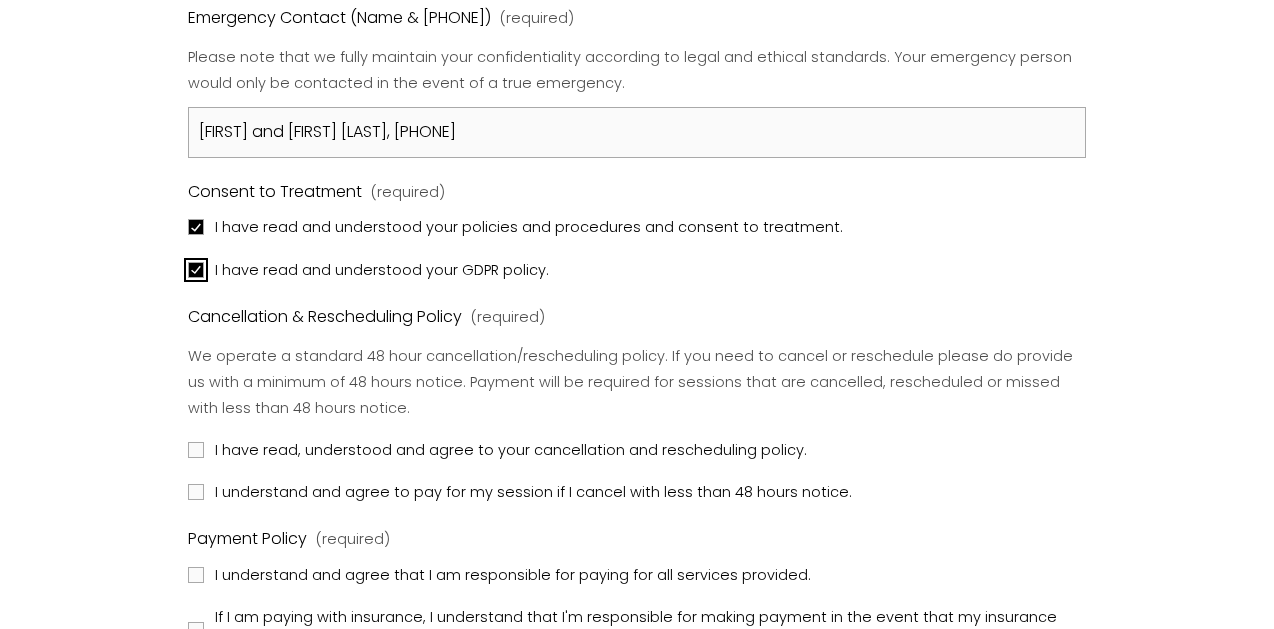 checkbox on "true" 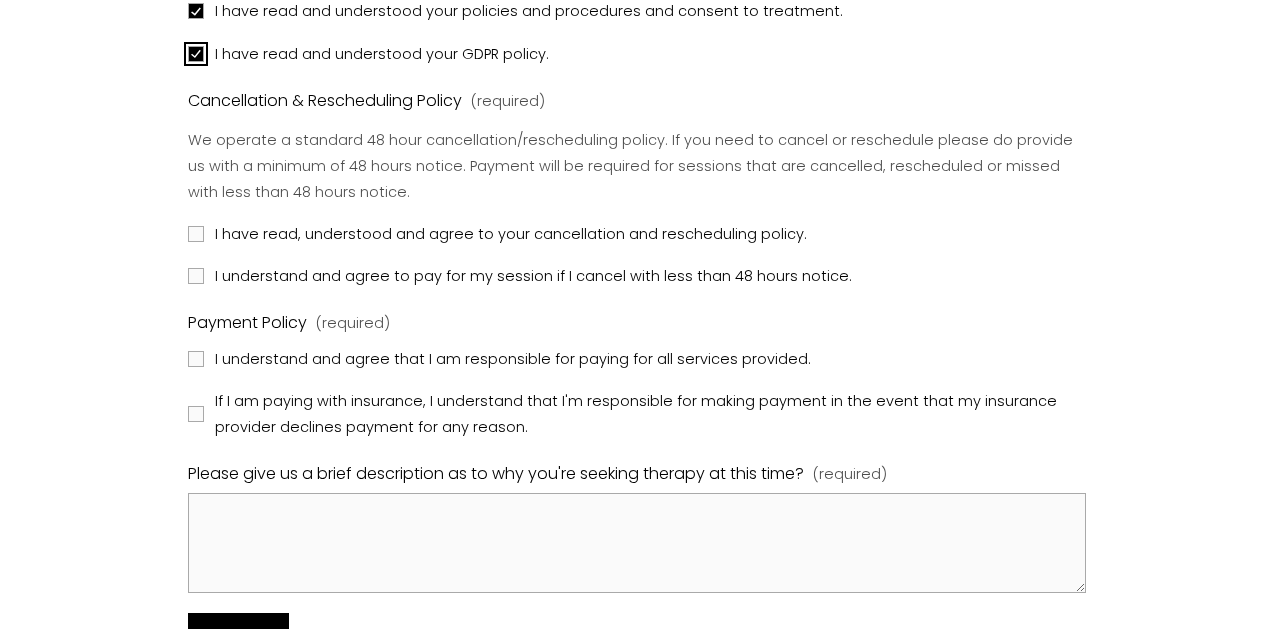 scroll, scrollTop: 2149, scrollLeft: 0, axis: vertical 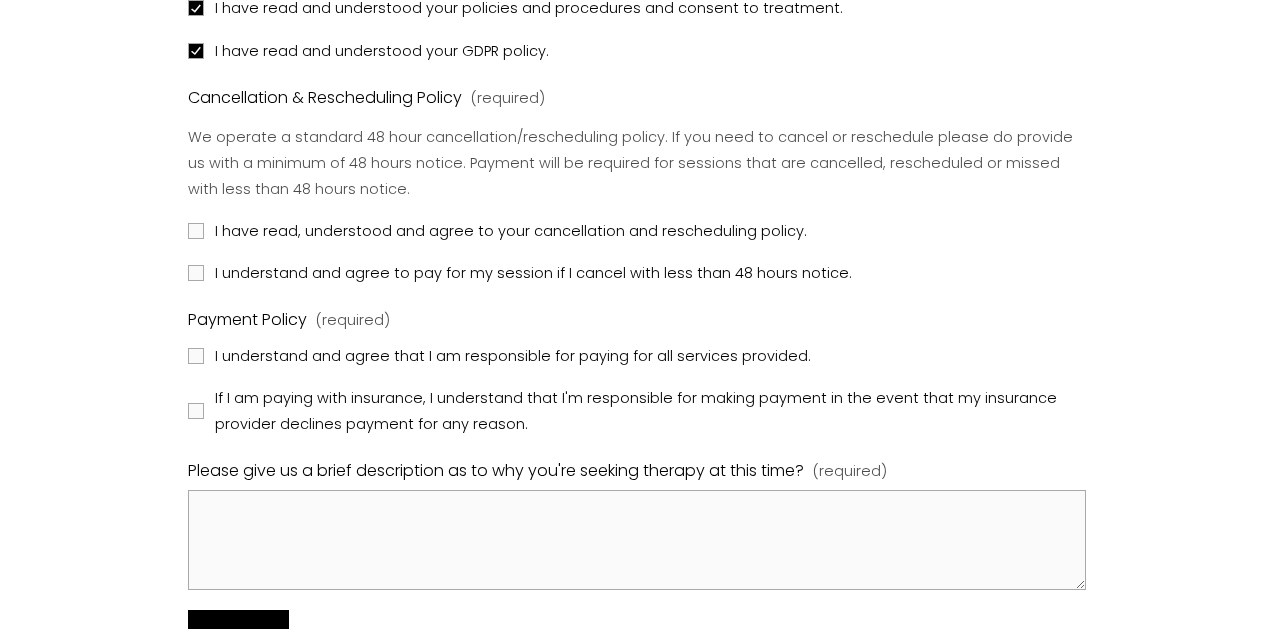 click on "I have read, understood and agree to your cancellation and rescheduling policy." at bounding box center [511, 231] 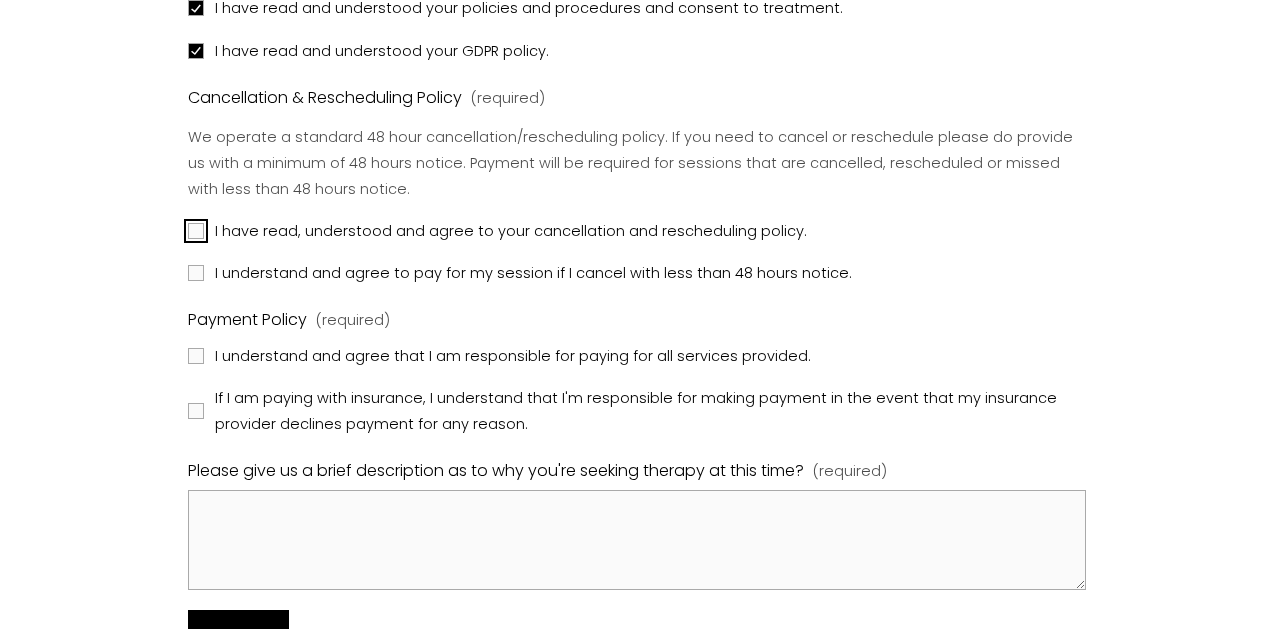 click on "I have read, understood and agree to your cancellation and rescheduling policy." at bounding box center [196, 231] 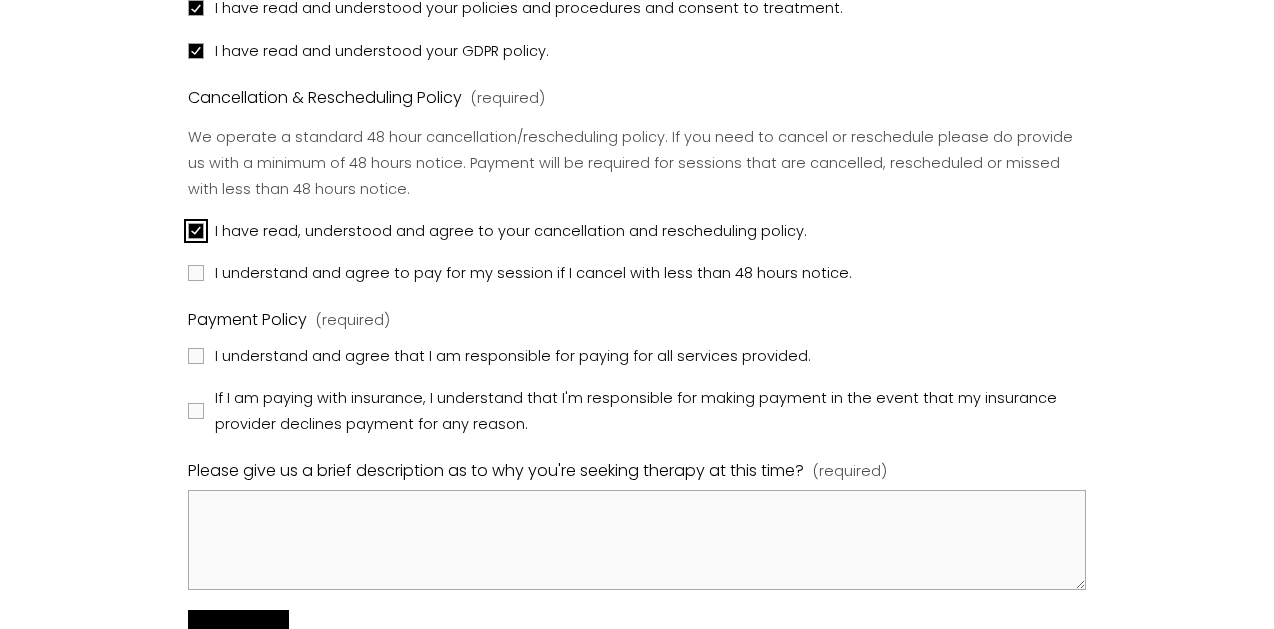 checkbox on "true" 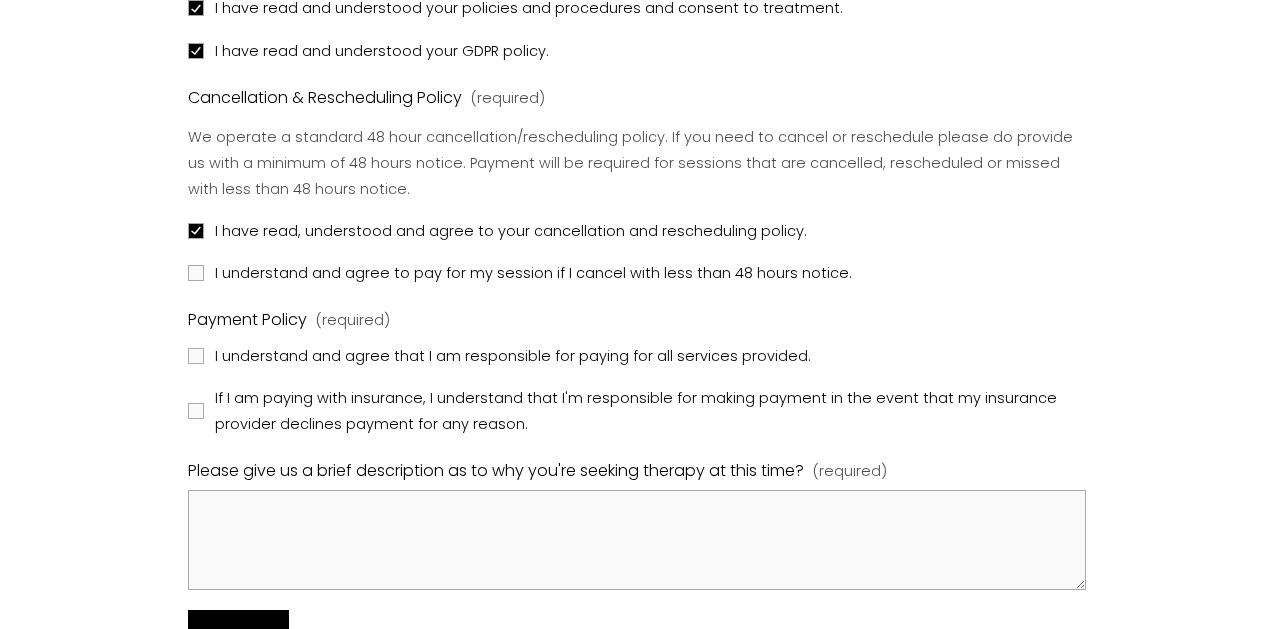 click on "I understand and agree to pay for my session if I cancel with less than 48 hours notice." at bounding box center [533, 273] 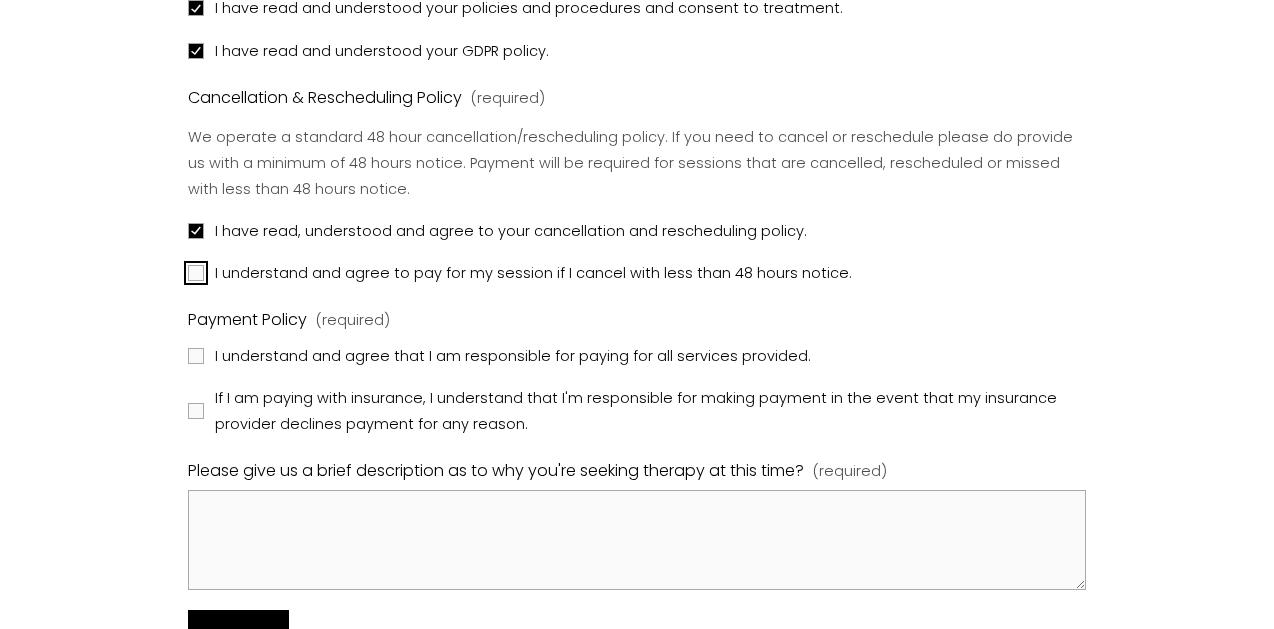 click on "I understand and agree to pay for my session if I cancel with less than 48 hours notice." at bounding box center [196, 273] 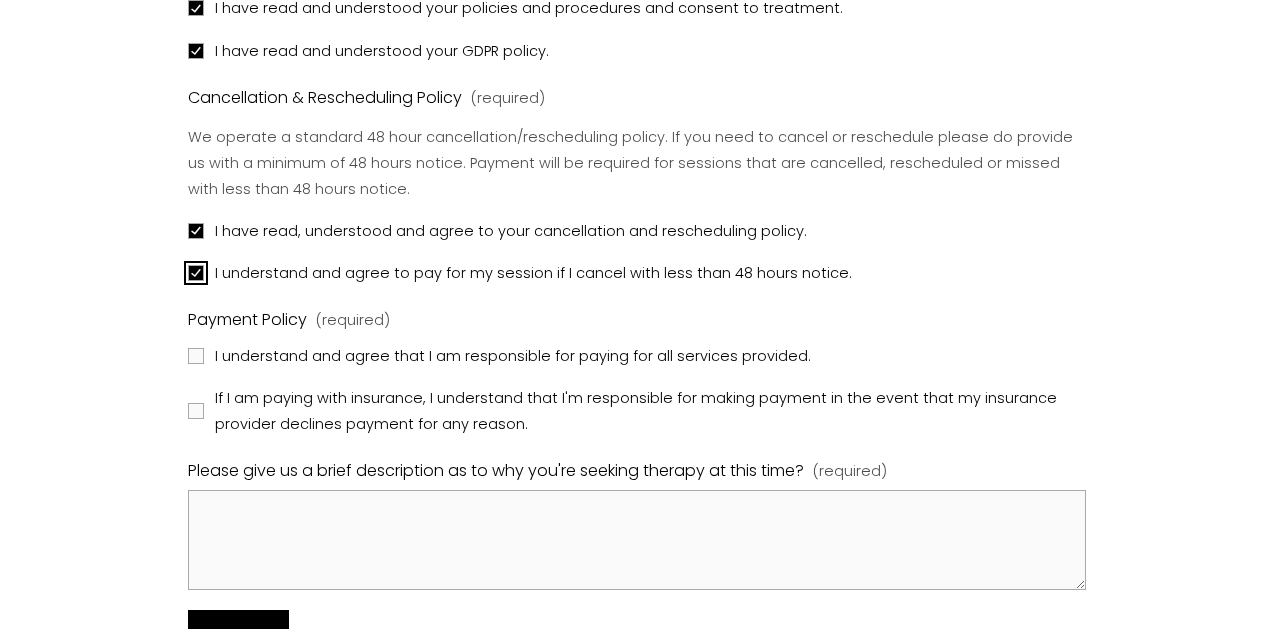 checkbox on "true" 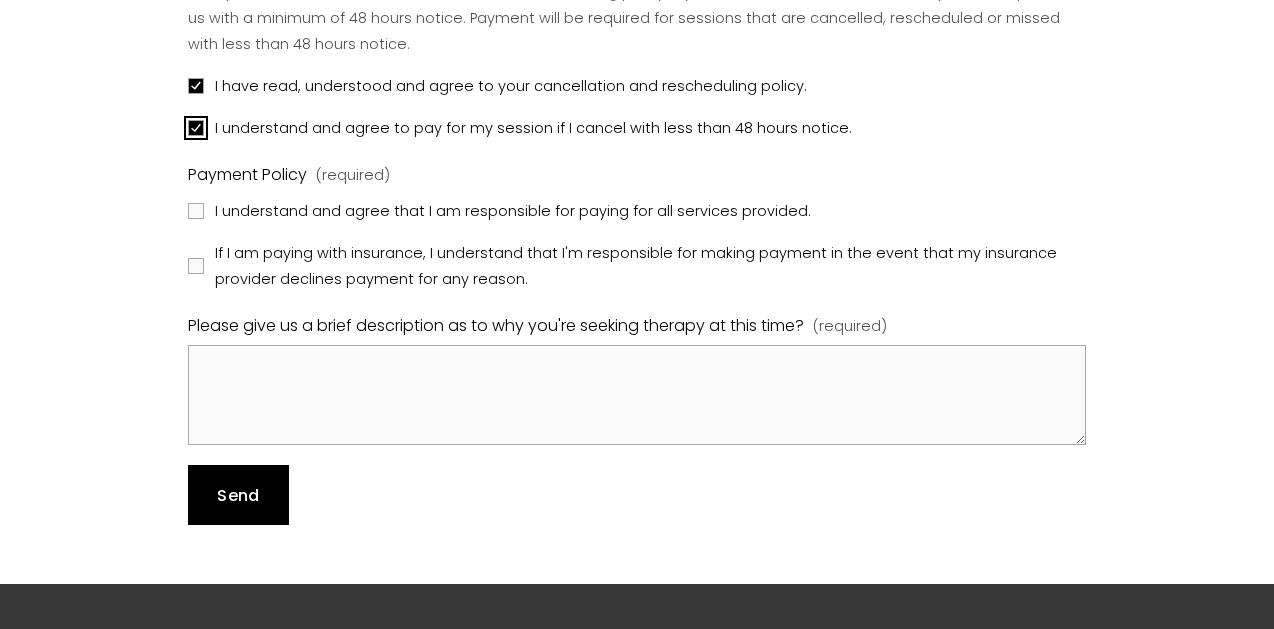 scroll, scrollTop: 2299, scrollLeft: 0, axis: vertical 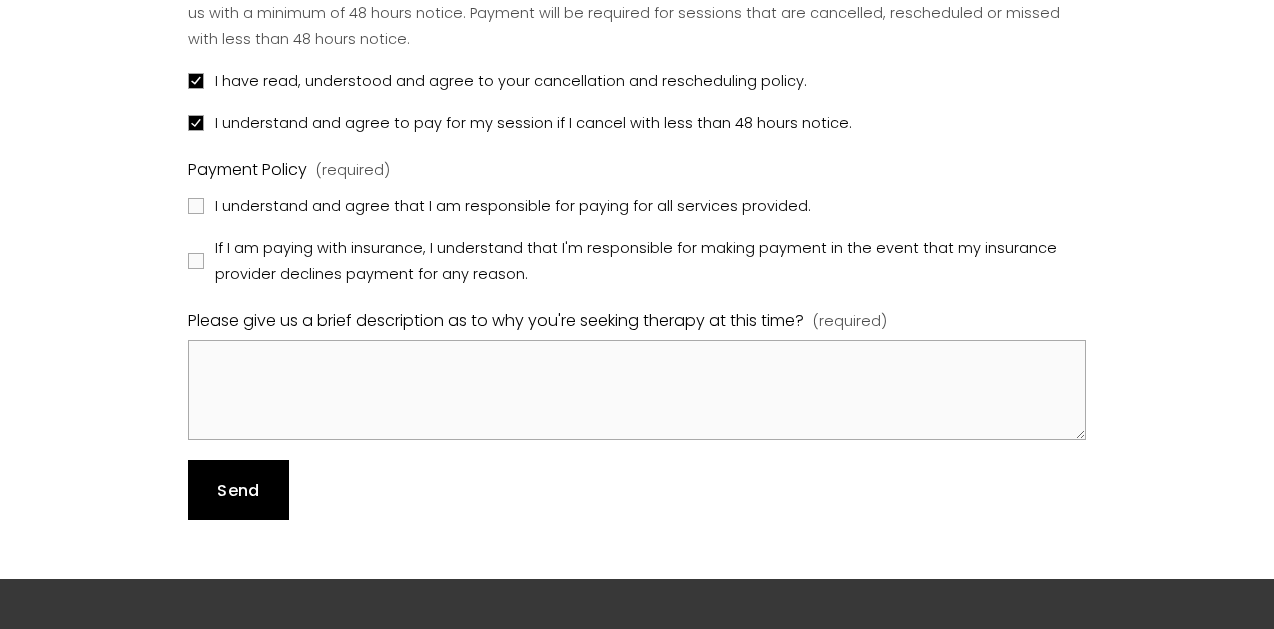 click on "I understand and agree that I am responsible for paying for all services provided." at bounding box center (513, 206) 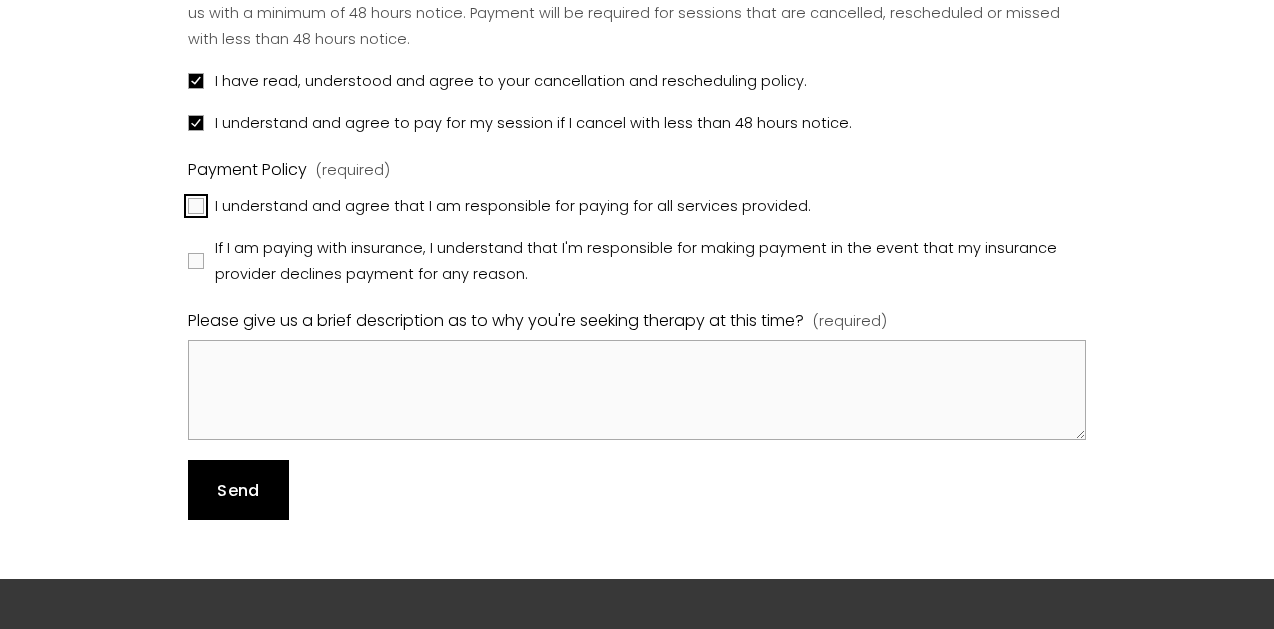 click on "I understand and agree that I am responsible for paying for all services provided." at bounding box center (196, 206) 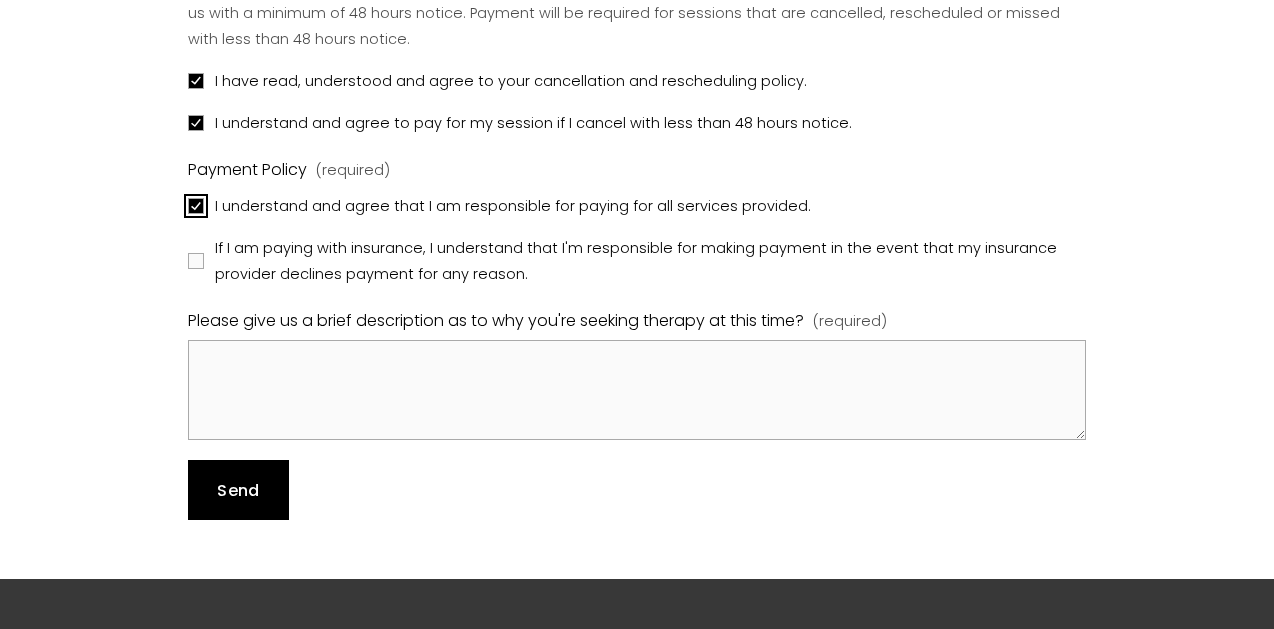 checkbox on "true" 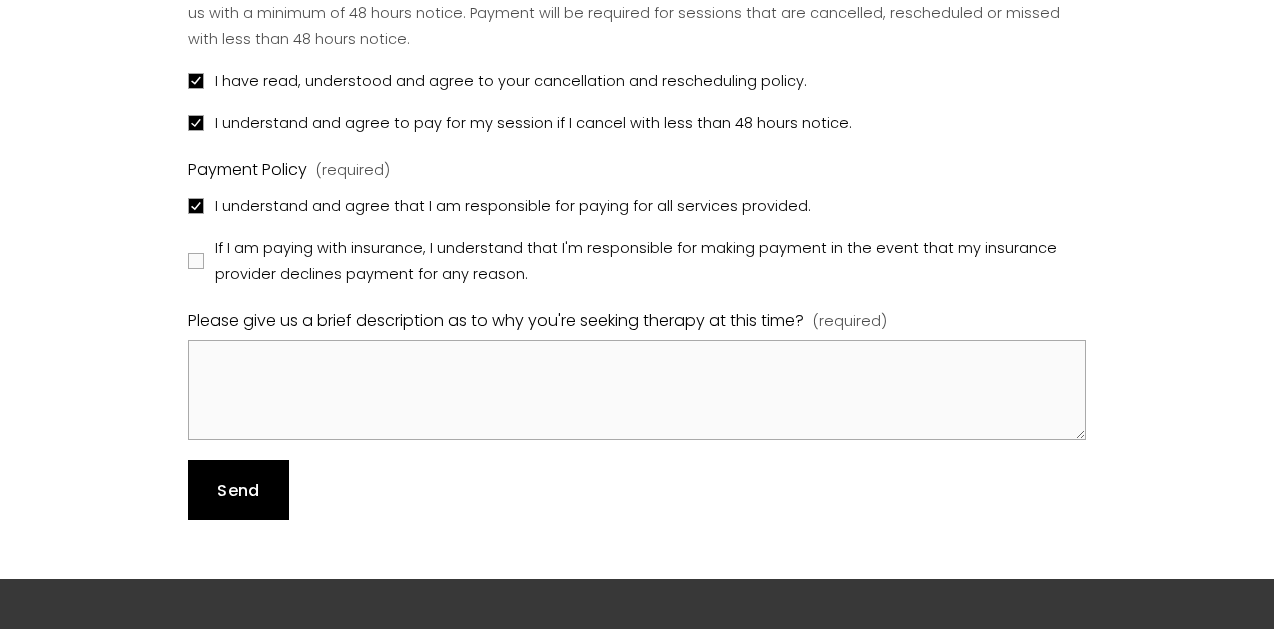 click on "If I am paying with insurance, I understand that I'm responsible for making payment in the event that my insurance provider declines payment for any reason." at bounding box center (648, 261) 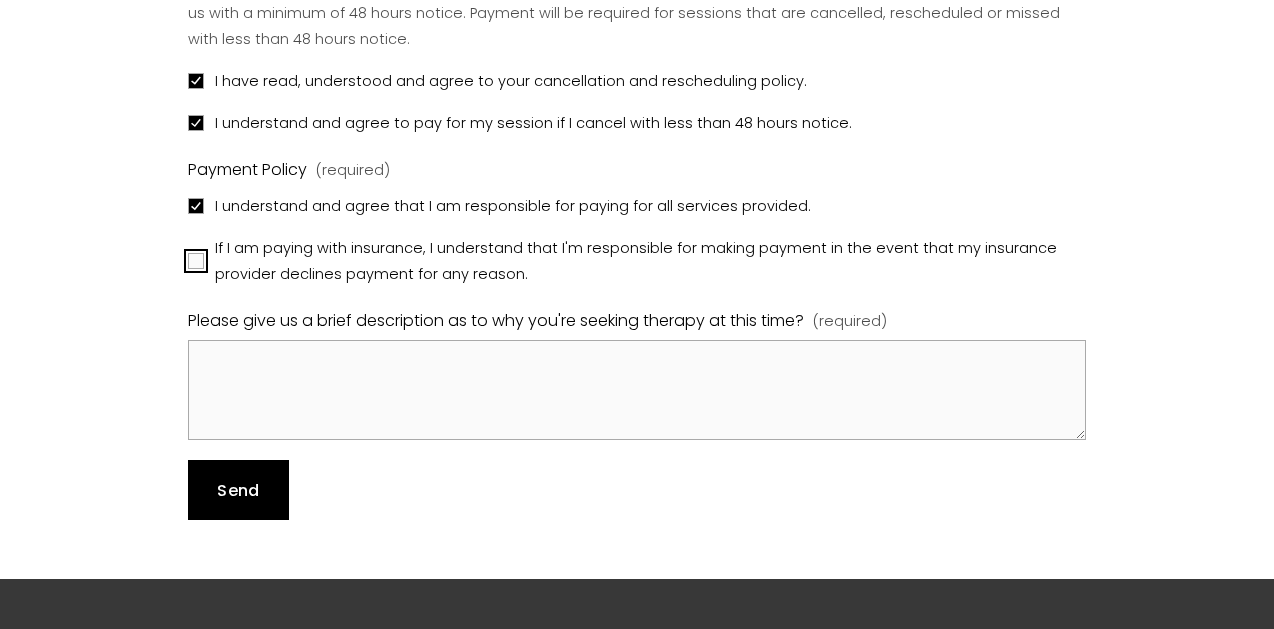 click on "If I am paying with insurance, I understand that I'm responsible for making payment in the event that my insurance provider declines payment for any reason." at bounding box center (196, 261) 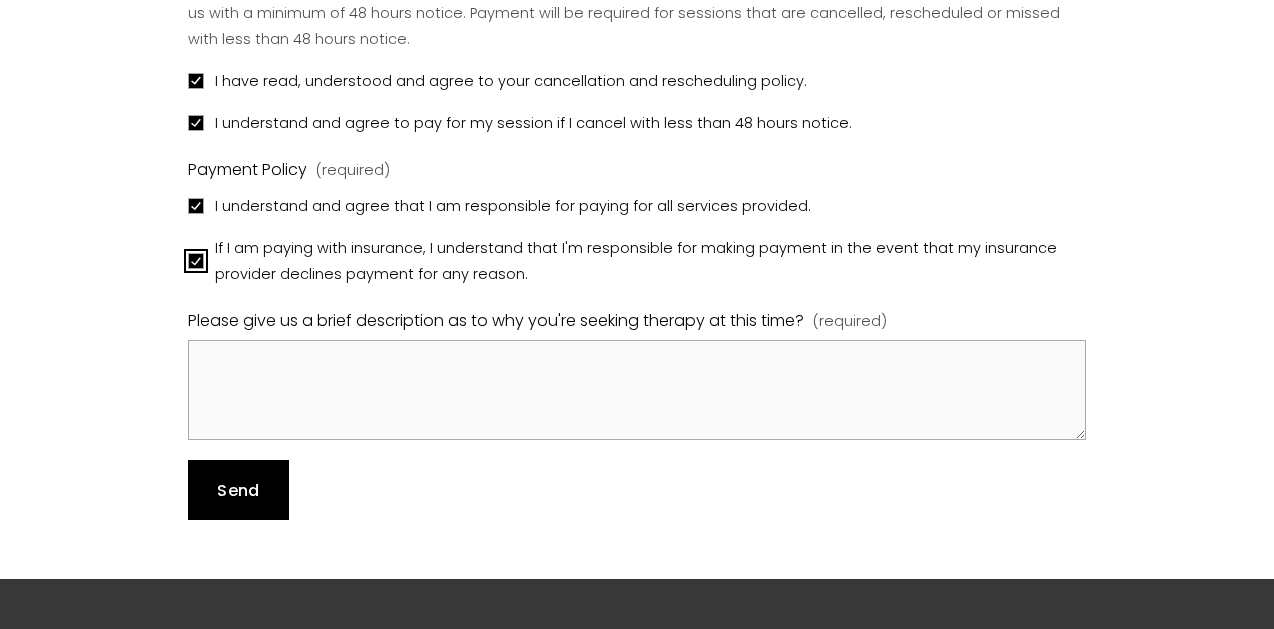 checkbox on "true" 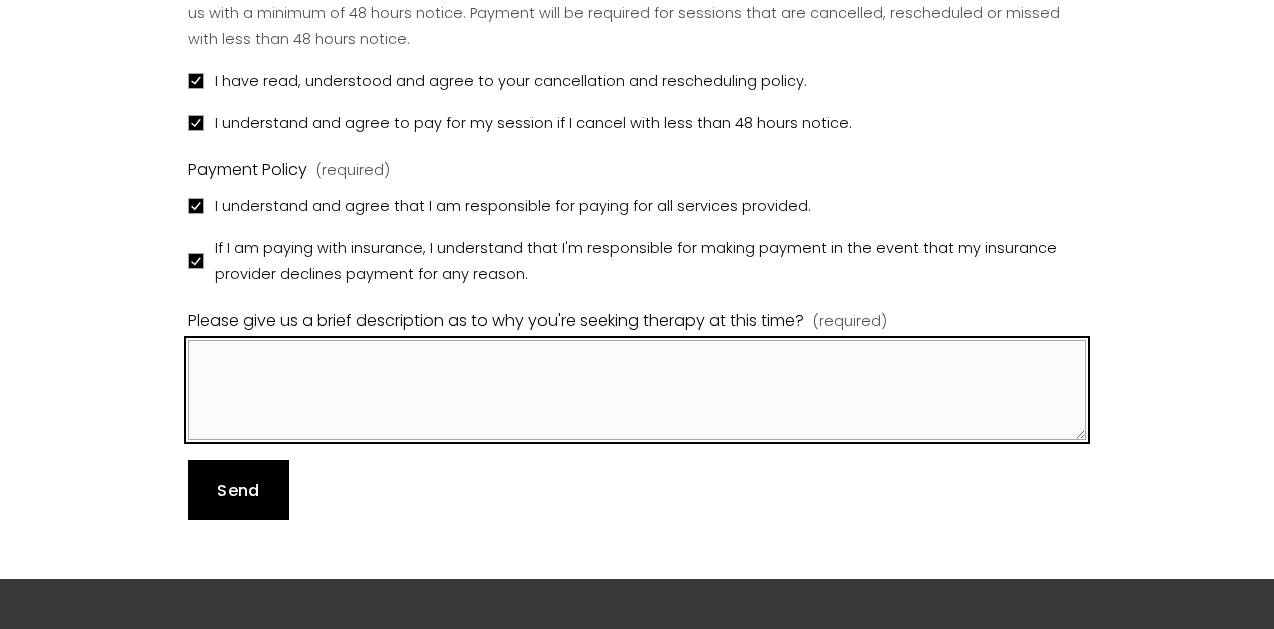 click on "Please give us a brief description as to why you're seeking therapy at this time? (required)" at bounding box center [637, 390] 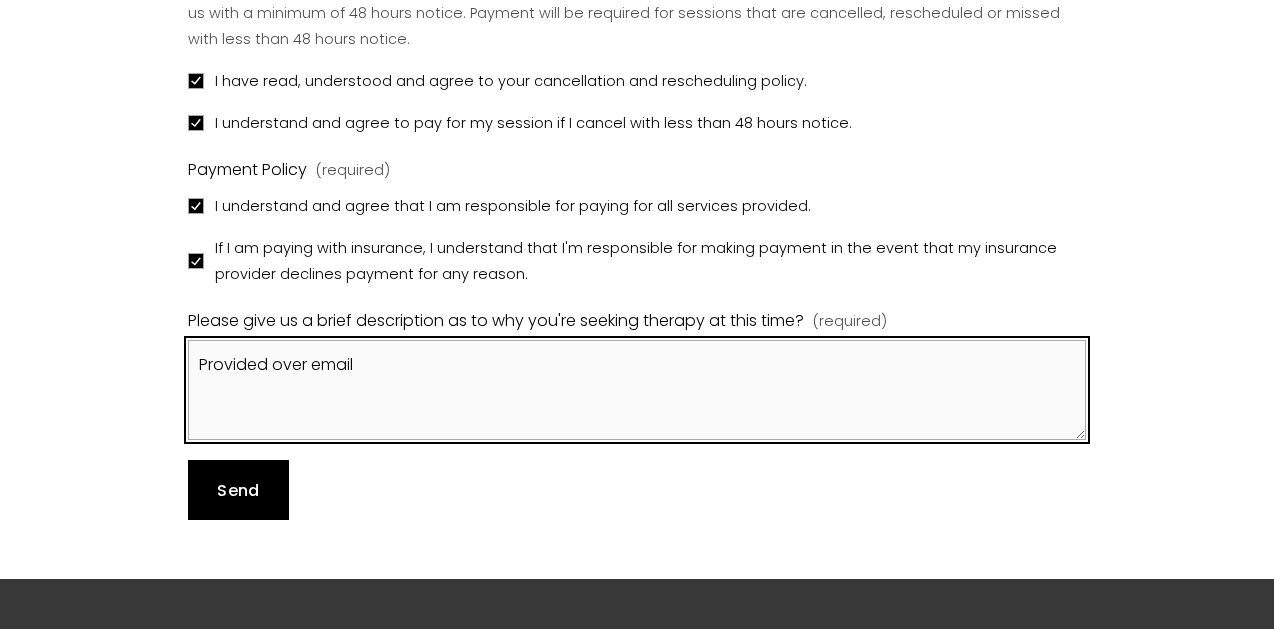 click on "Provided over email" at bounding box center (637, 390) 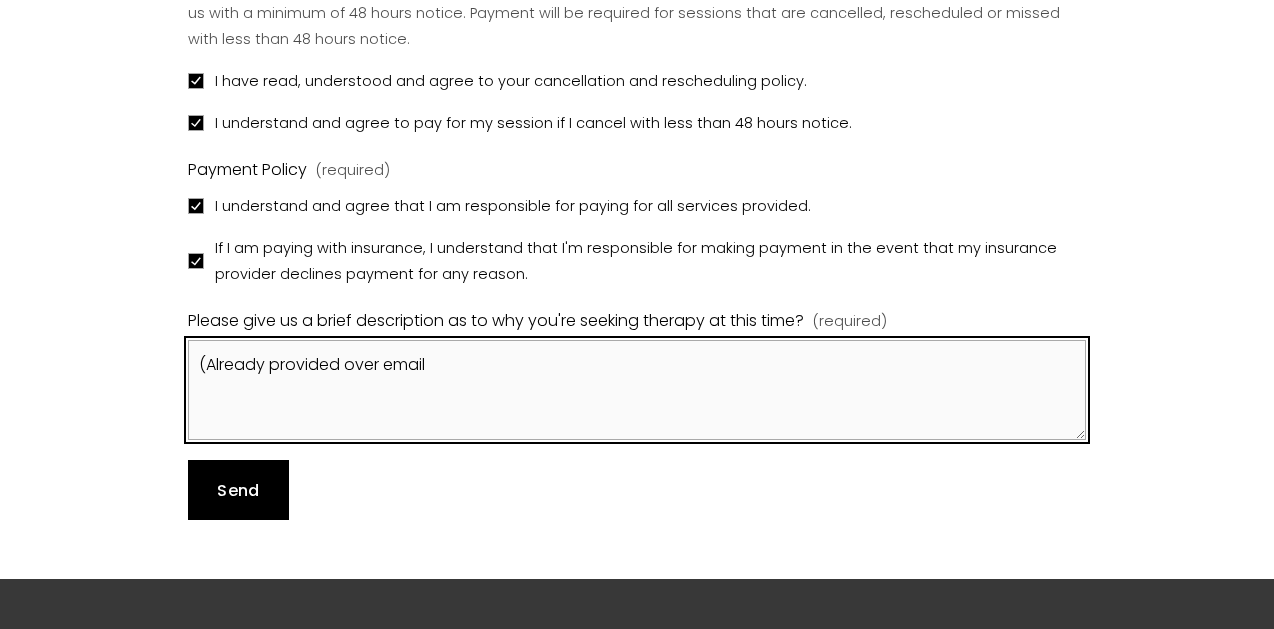 click on "(Already provided over email" at bounding box center [637, 390] 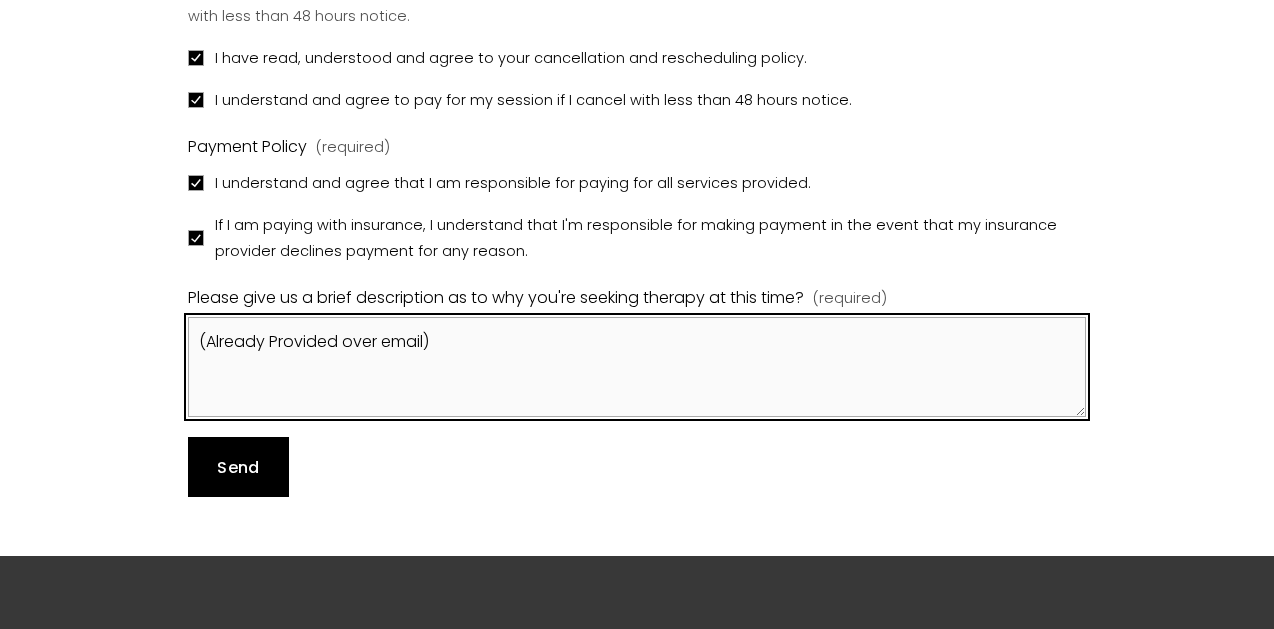 scroll, scrollTop: 2343, scrollLeft: 0, axis: vertical 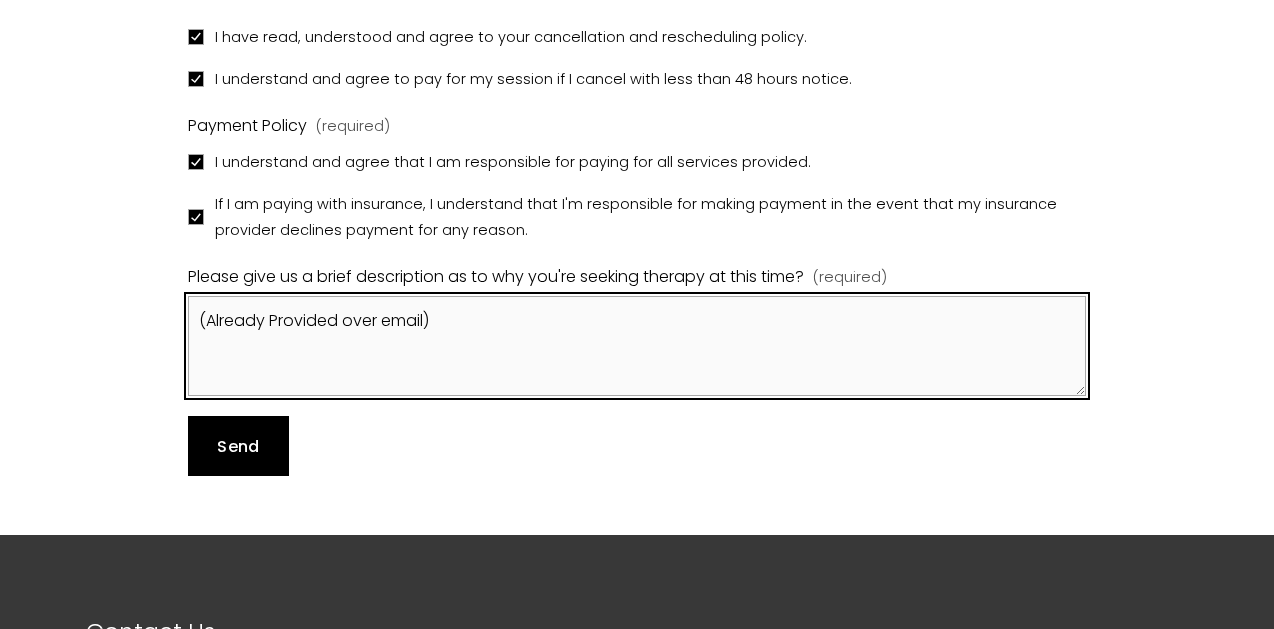 type on "(Already Provided over email)" 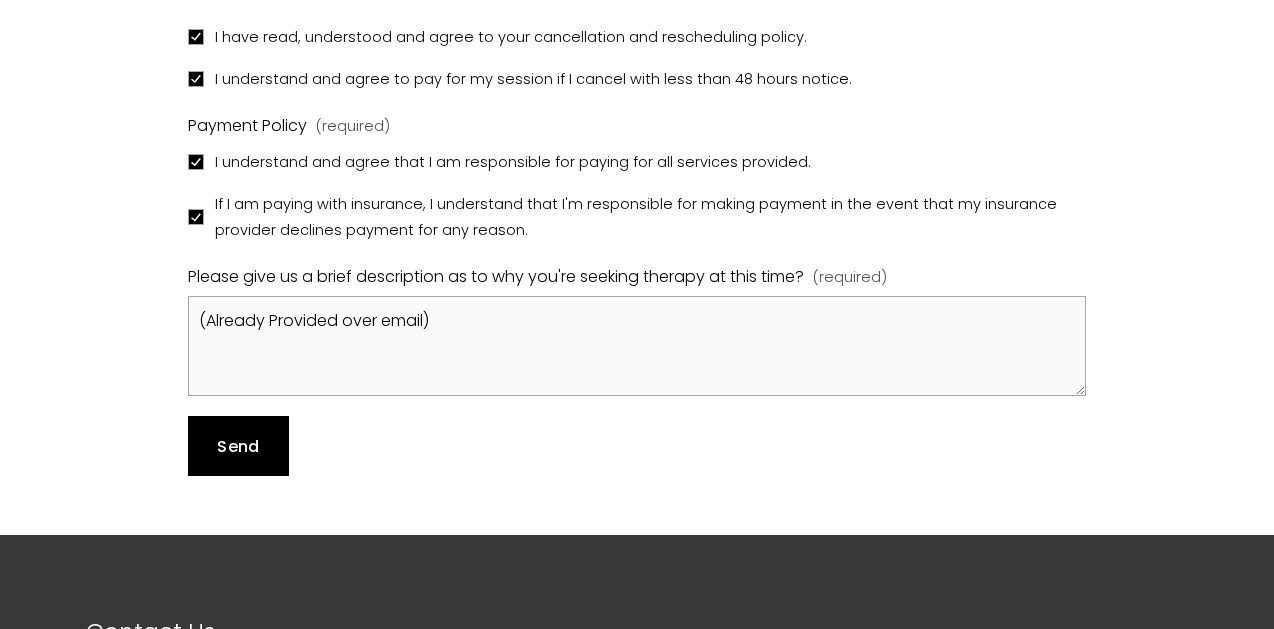click on "Send Send" at bounding box center [238, 446] 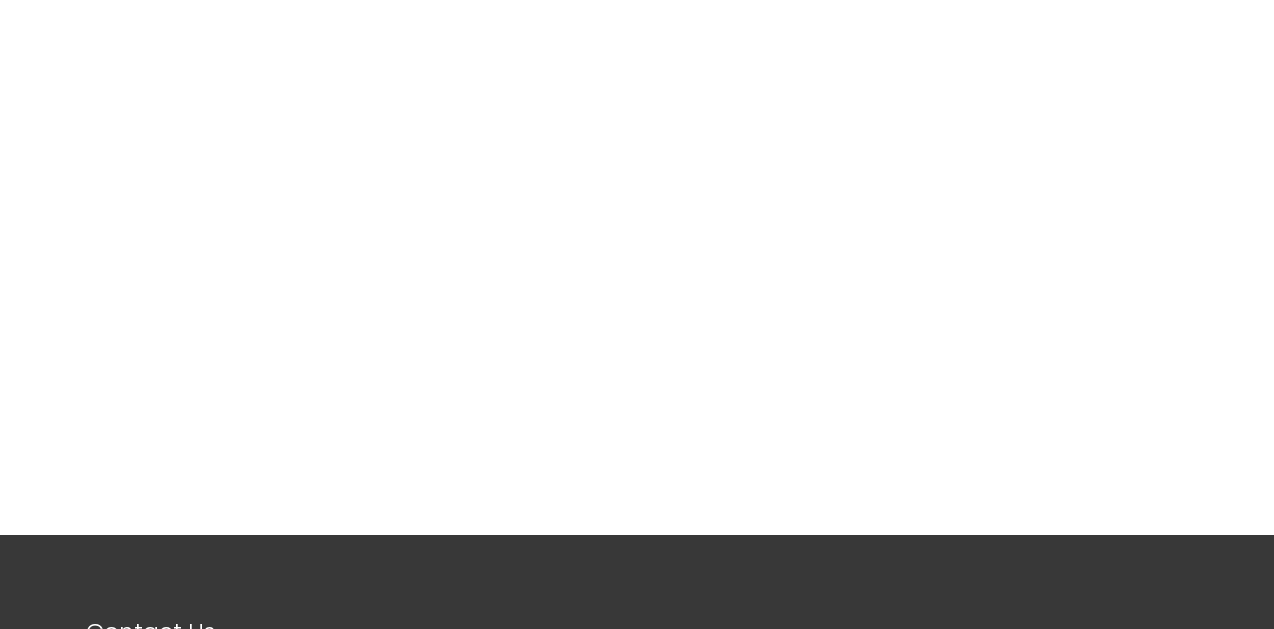 scroll, scrollTop: 245, scrollLeft: 0, axis: vertical 